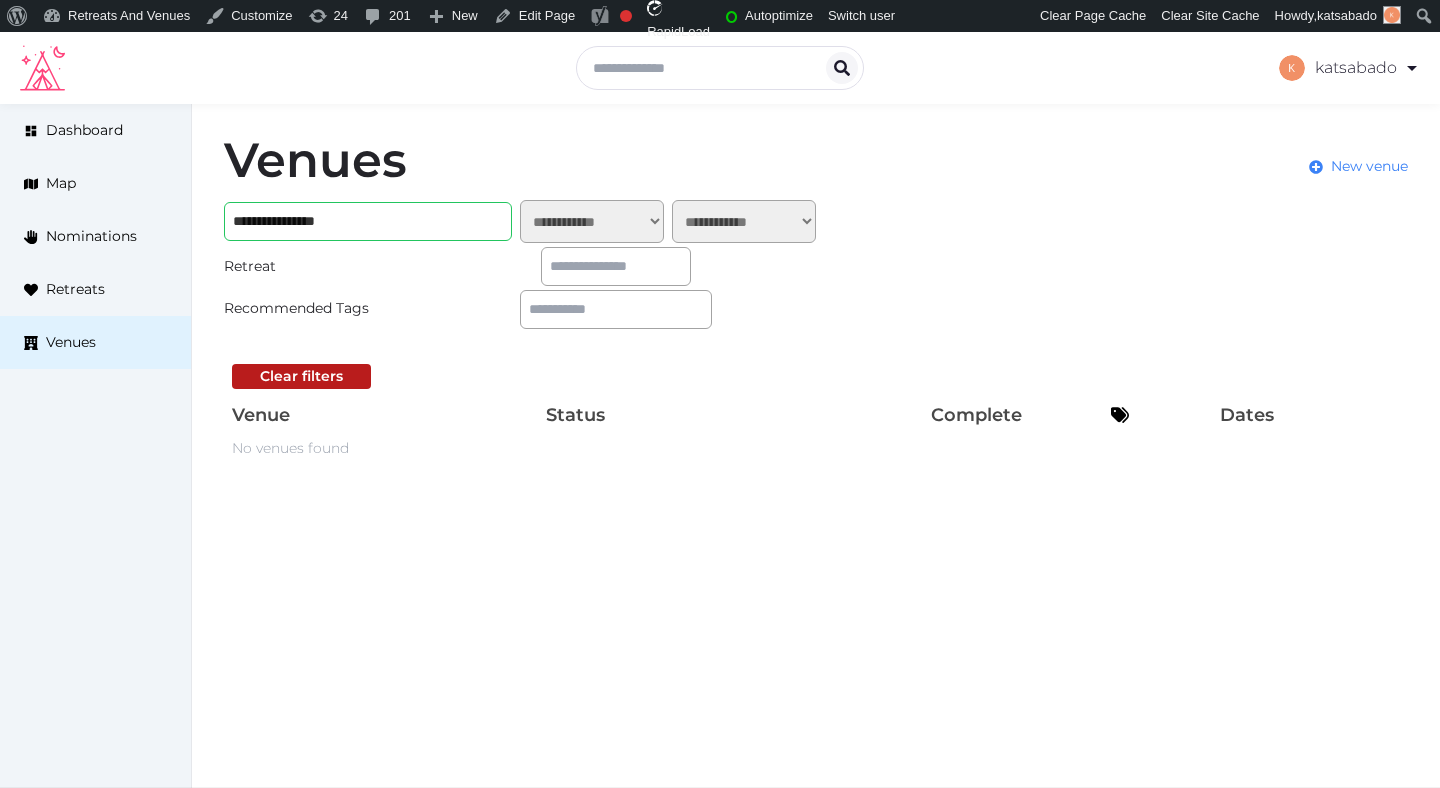 scroll, scrollTop: 0, scrollLeft: 0, axis: both 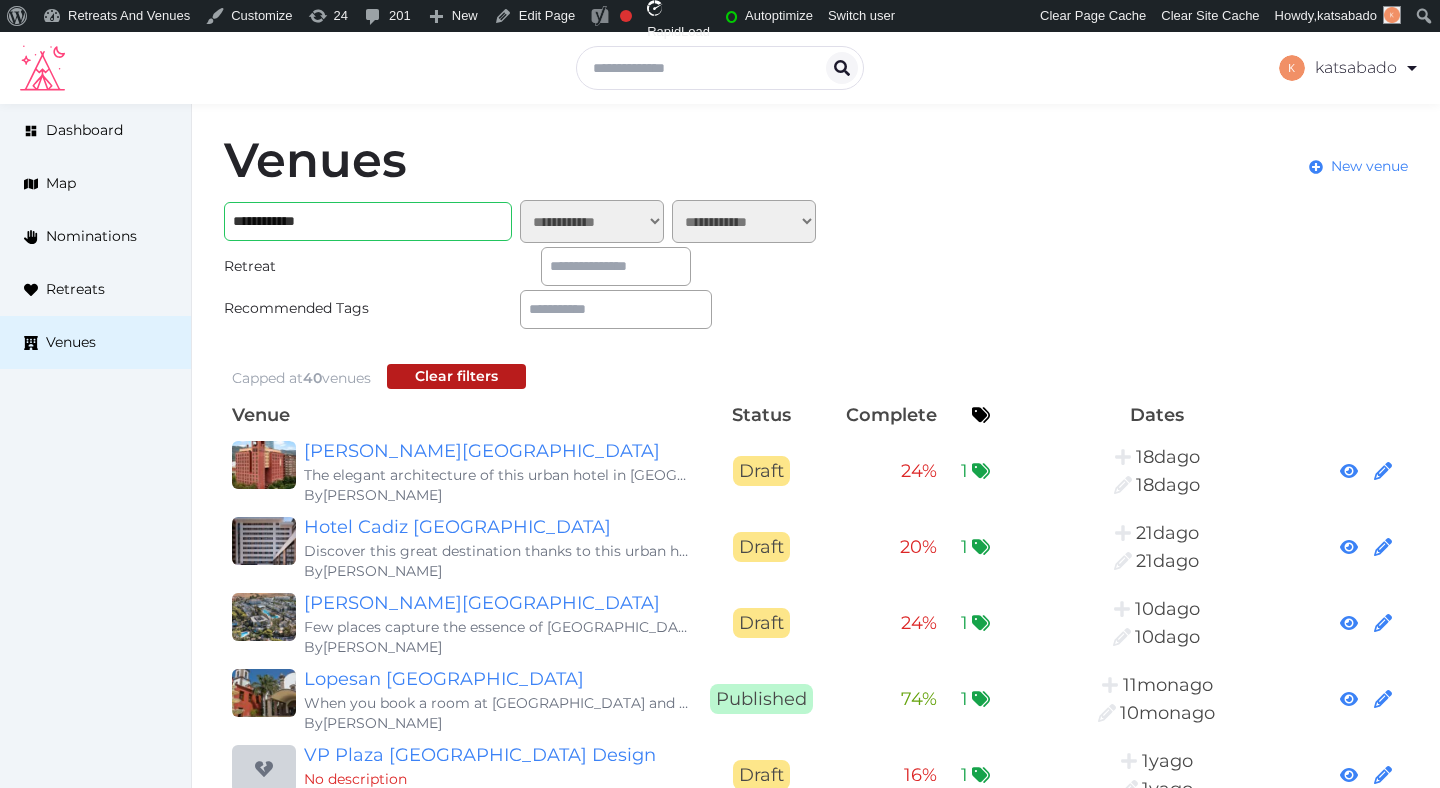 click on "**********" at bounding box center (368, 221) 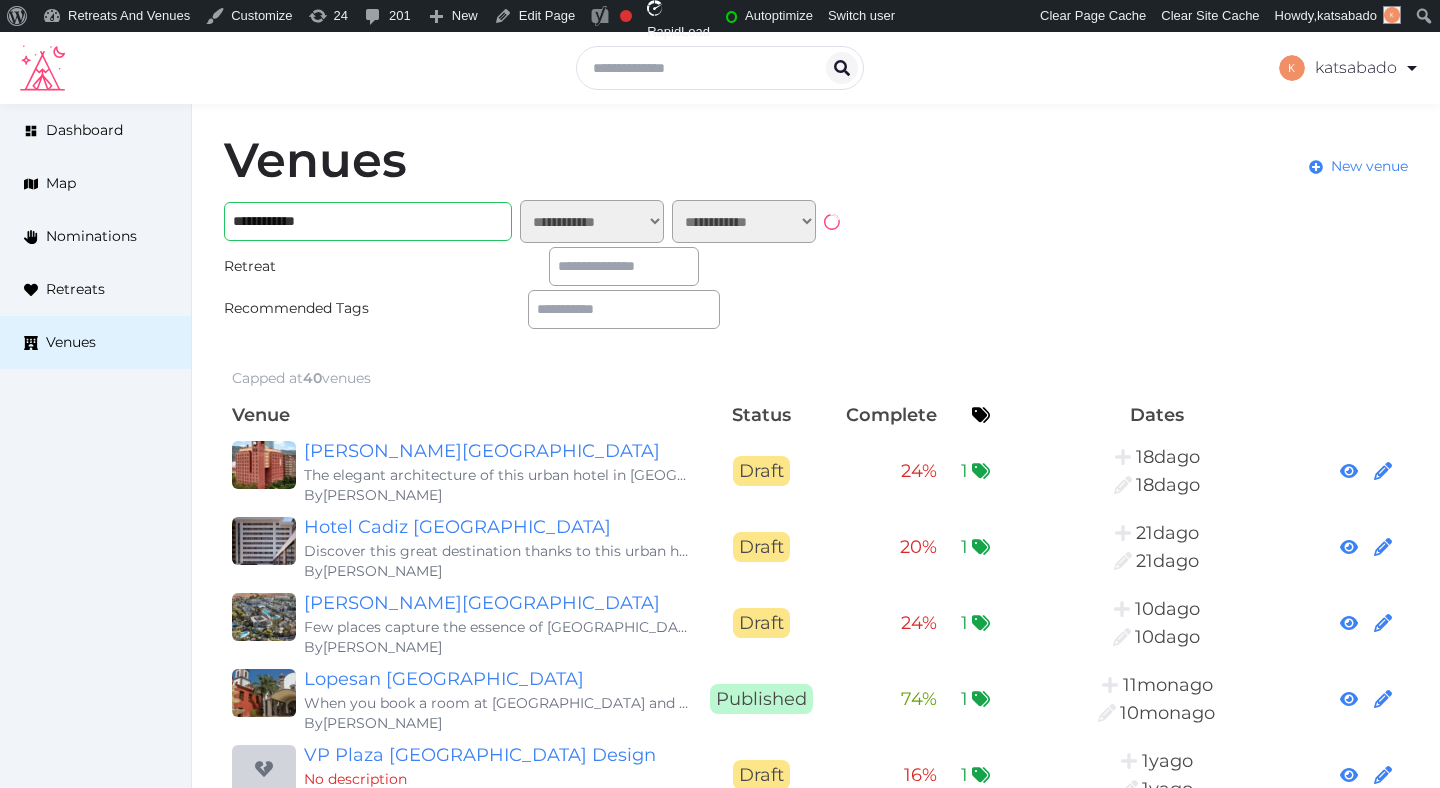 type on "**********" 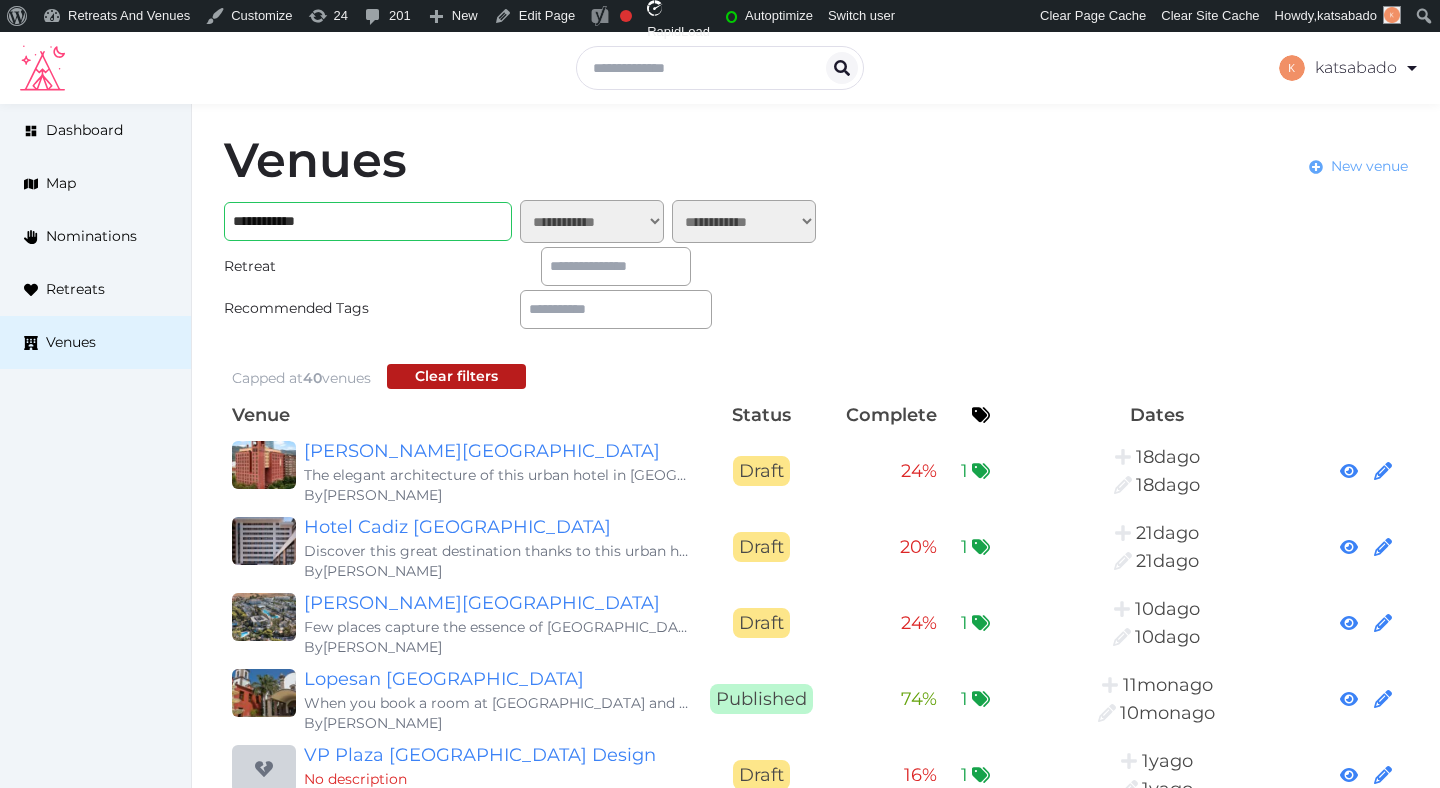 click on "New venue" at bounding box center [1369, 166] 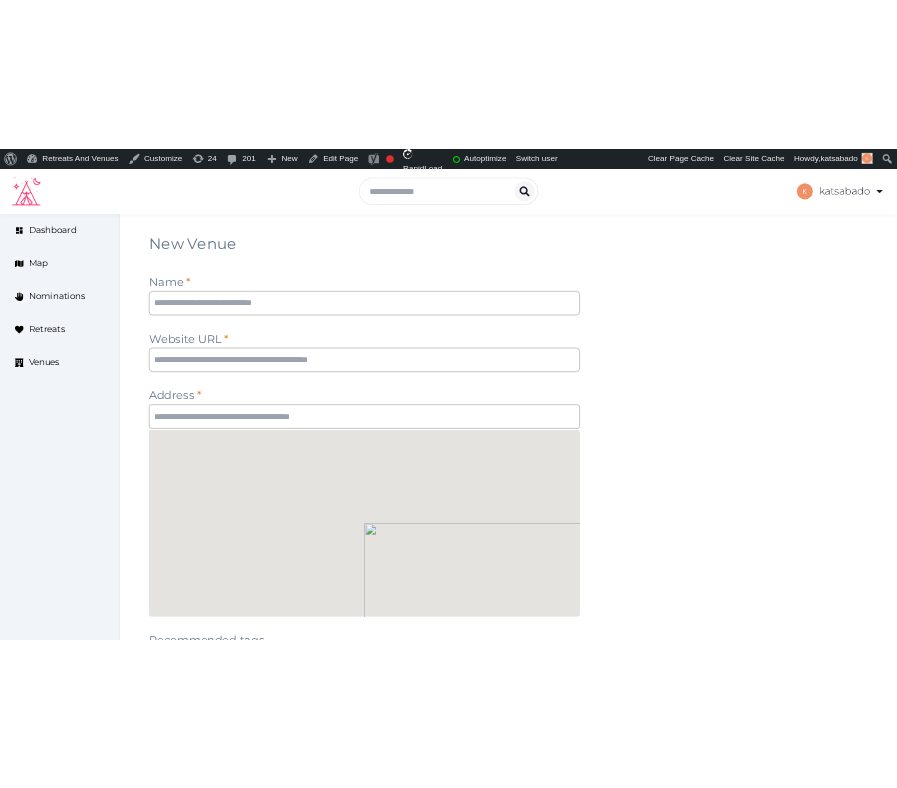 scroll, scrollTop: 0, scrollLeft: 0, axis: both 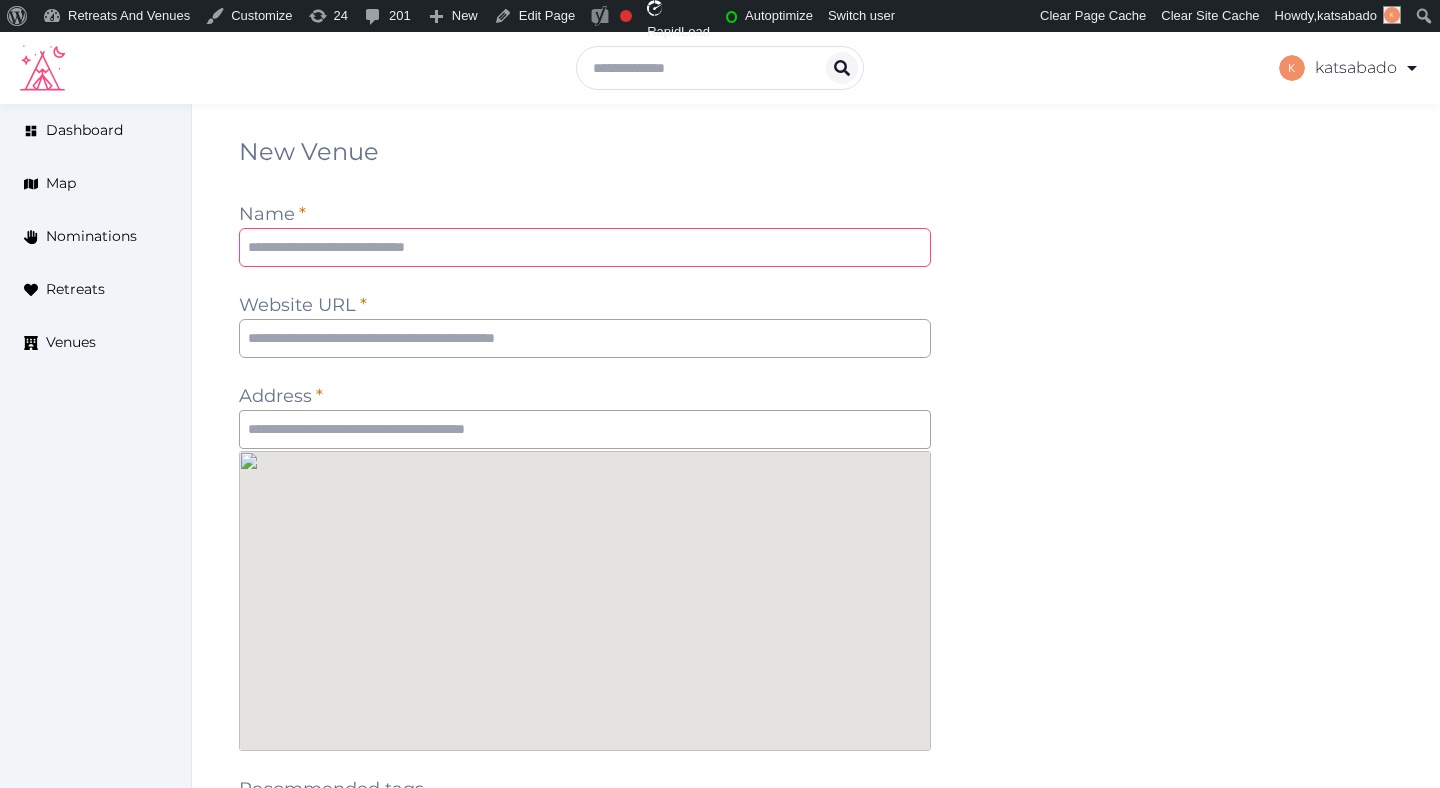 click at bounding box center (585, 247) 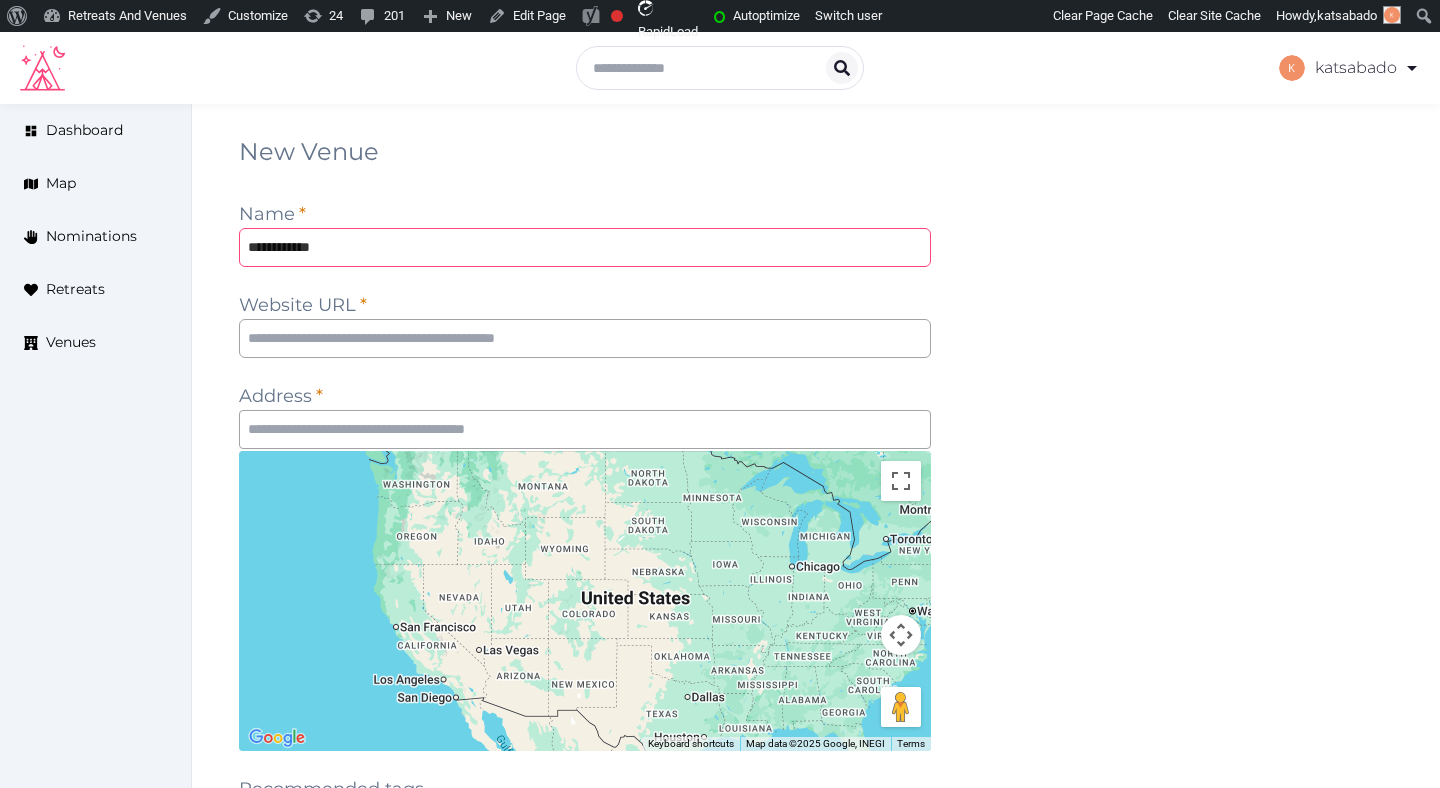 type on "**********" 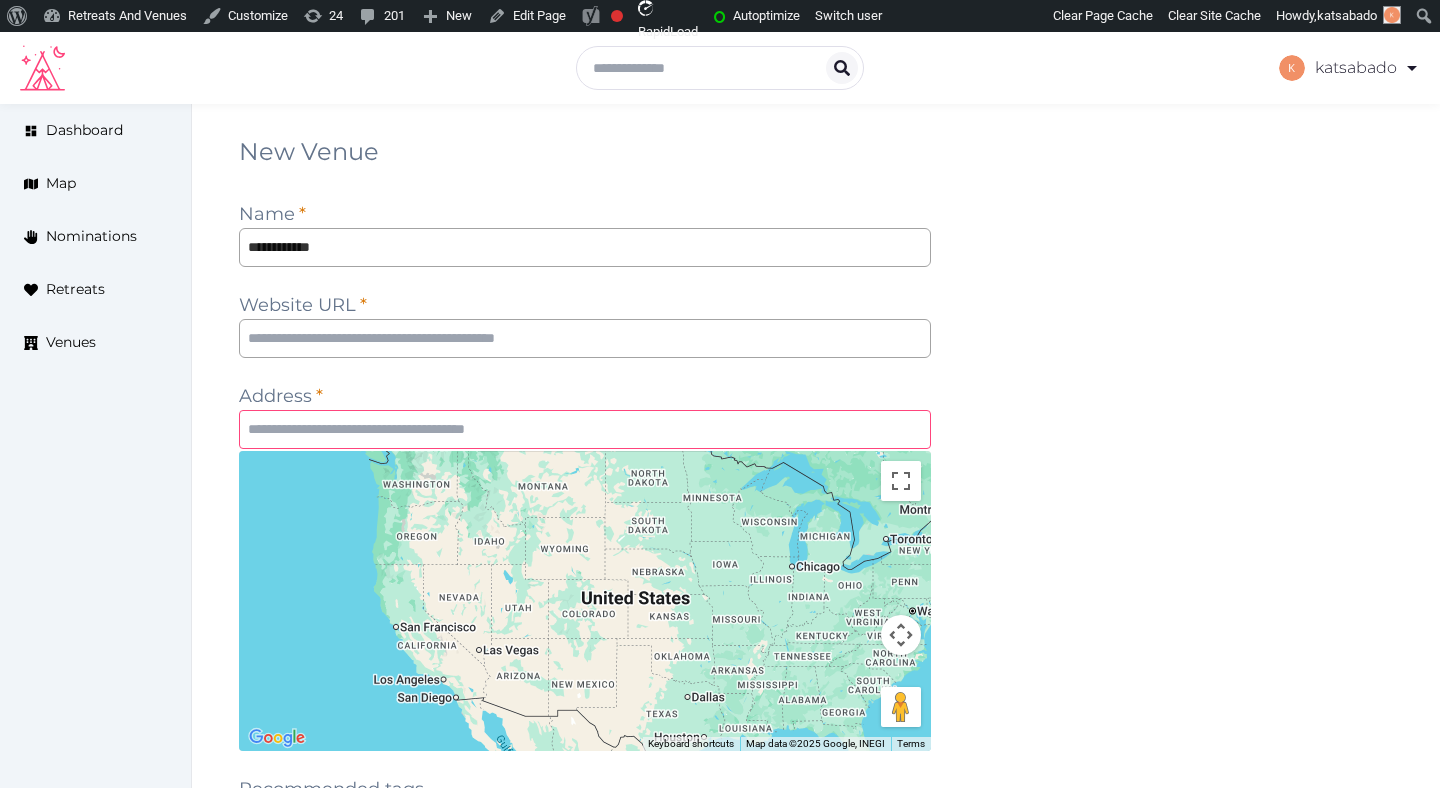 click at bounding box center [585, 429] 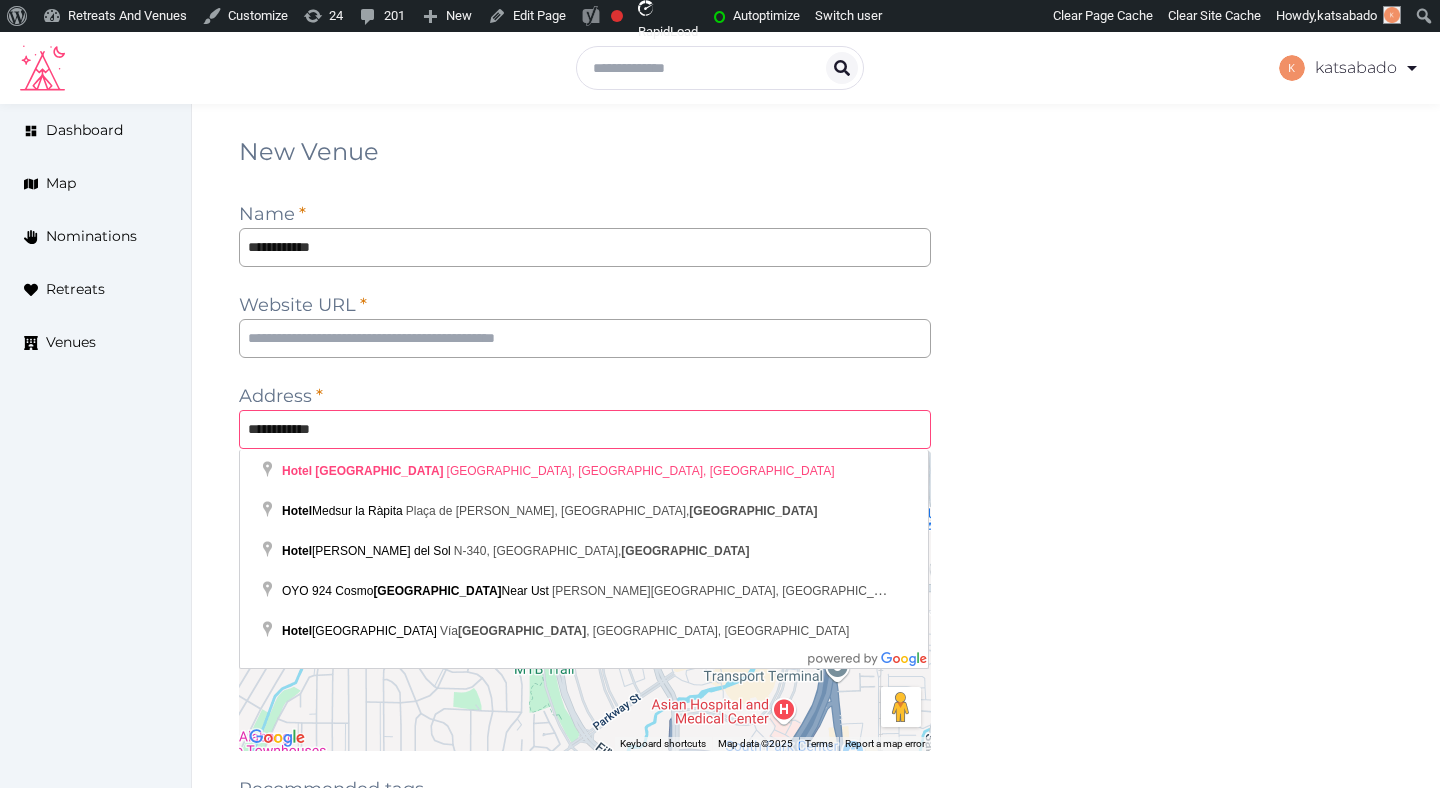type on "**********" 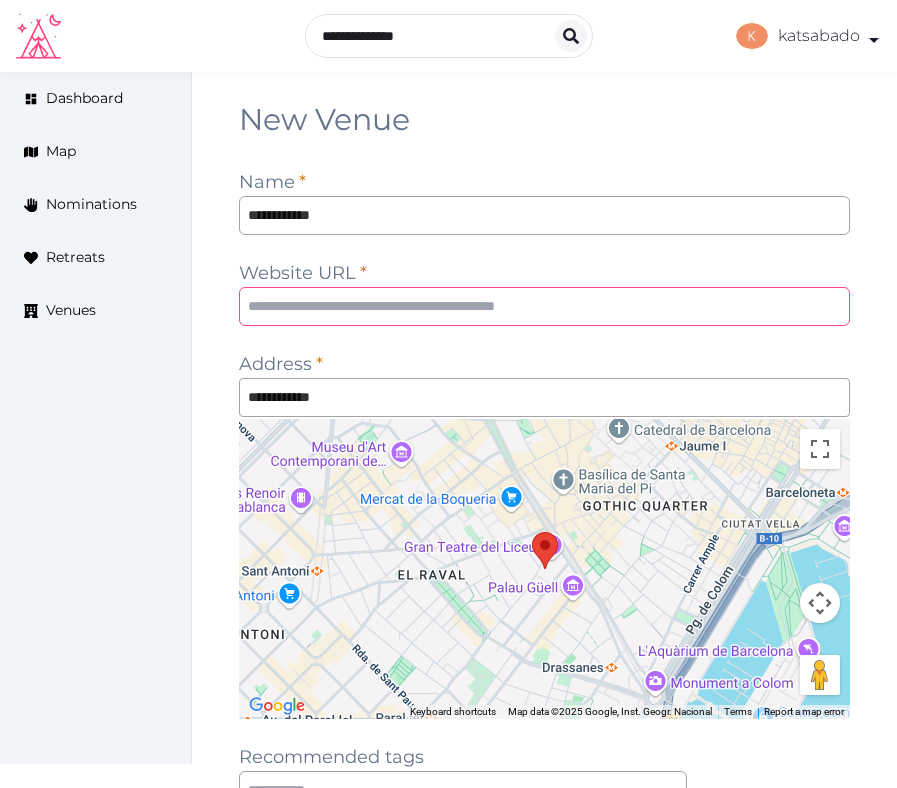 click at bounding box center (544, 306) 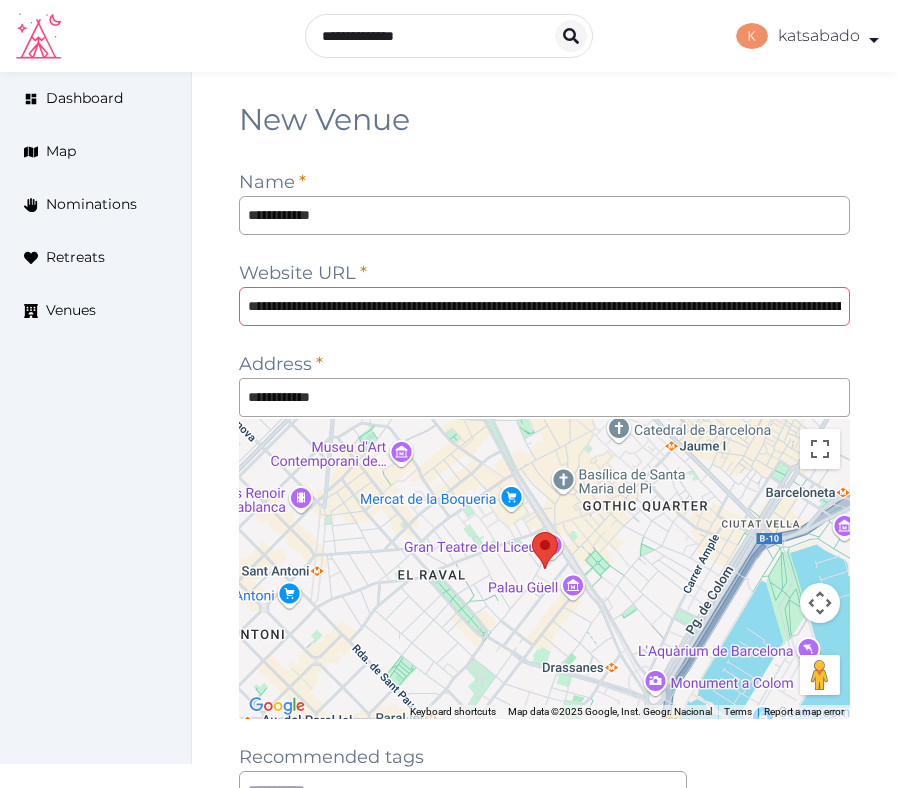 scroll, scrollTop: 0, scrollLeft: 1077, axis: horizontal 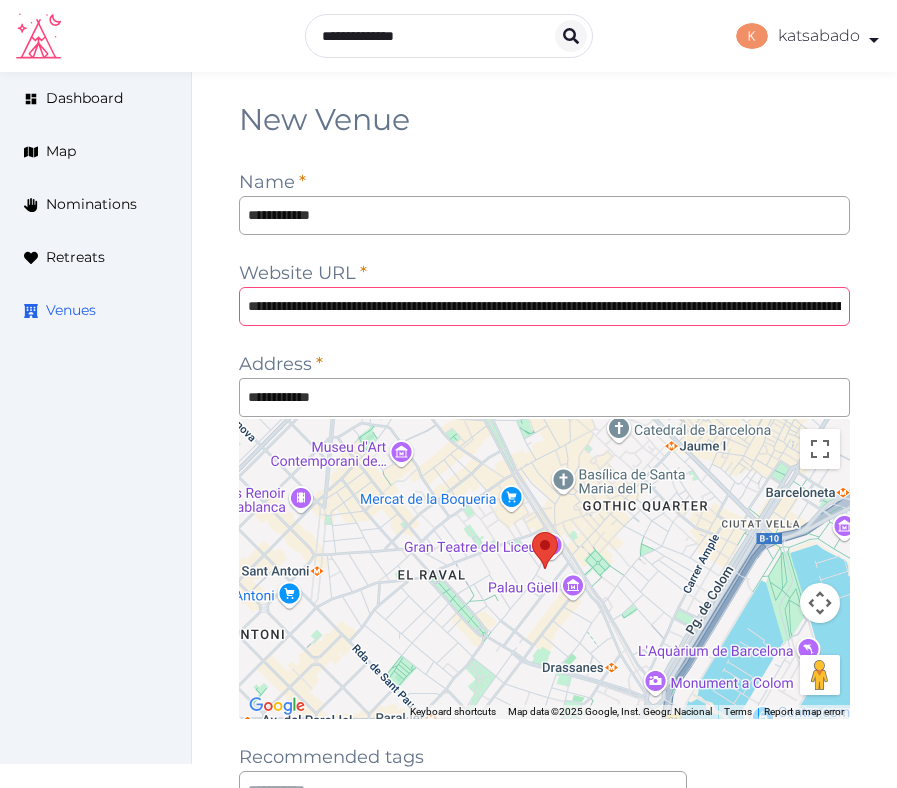 drag, startPoint x: 640, startPoint y: 312, endPoint x: 106, endPoint y: 315, distance: 534.0084 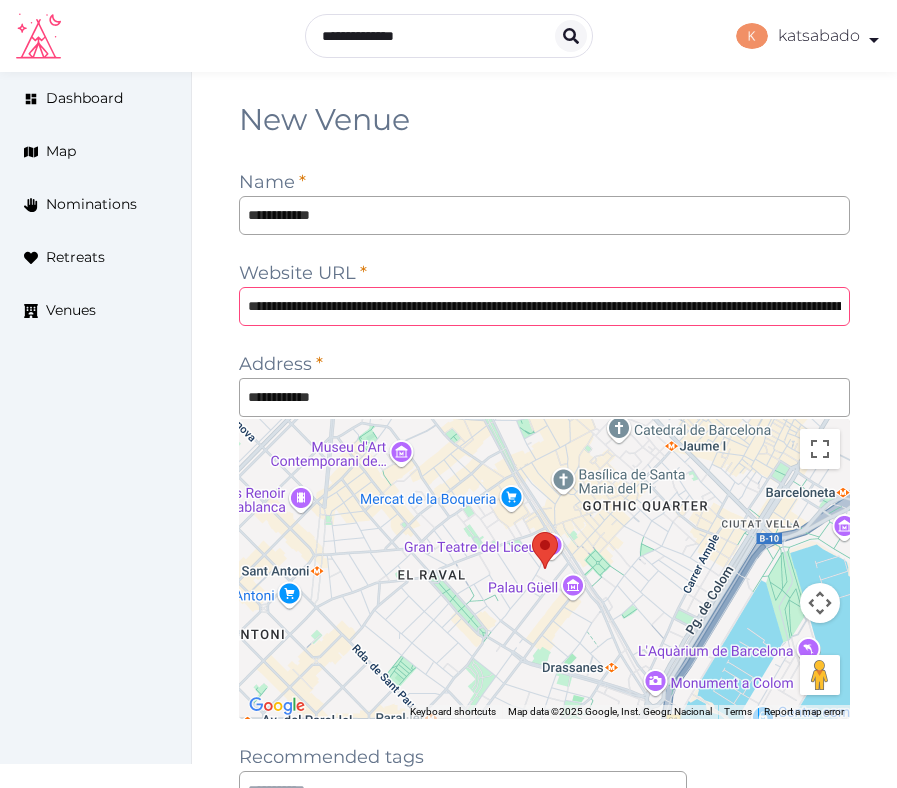 type on "**********" 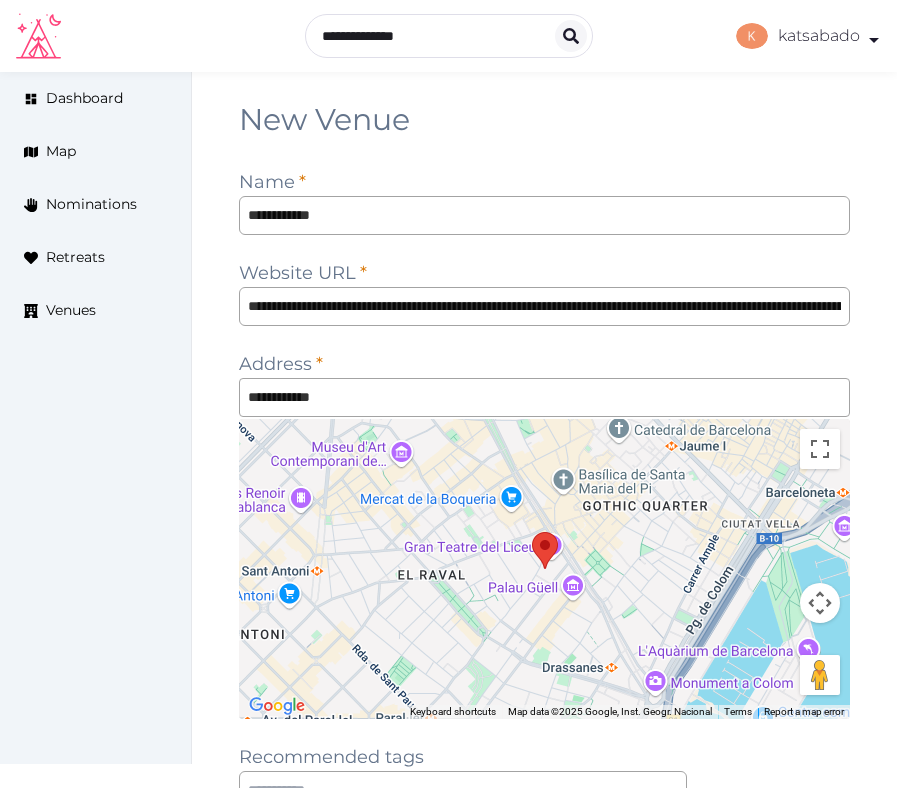 click on "Dashboard Map Nominations Retreats Venues" at bounding box center (96, 418) 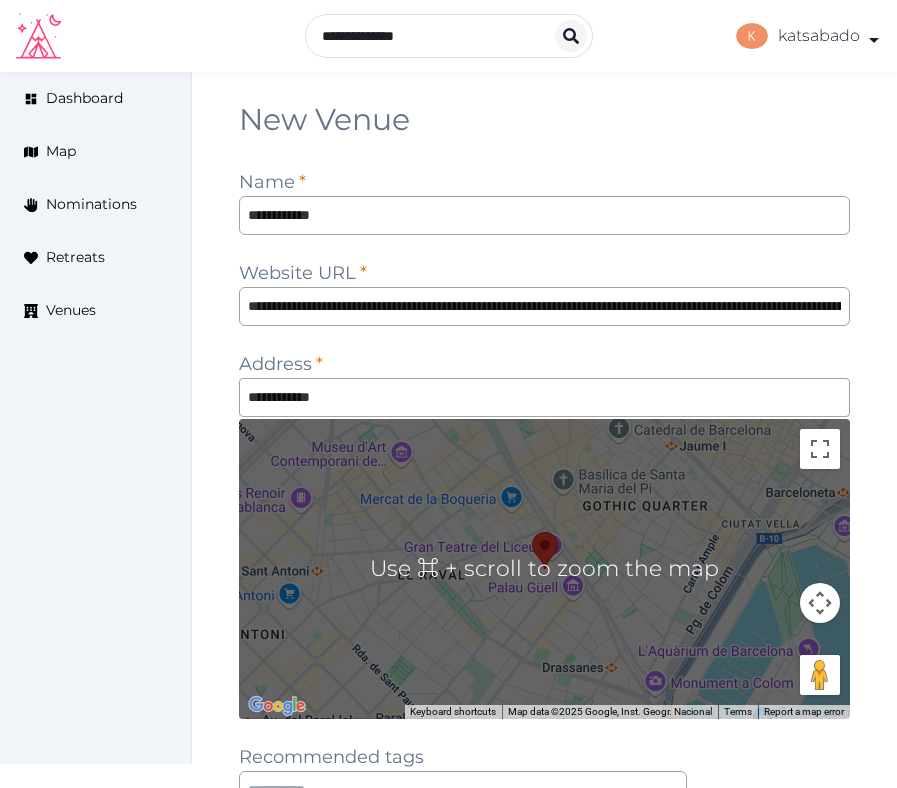 scroll, scrollTop: 267, scrollLeft: 0, axis: vertical 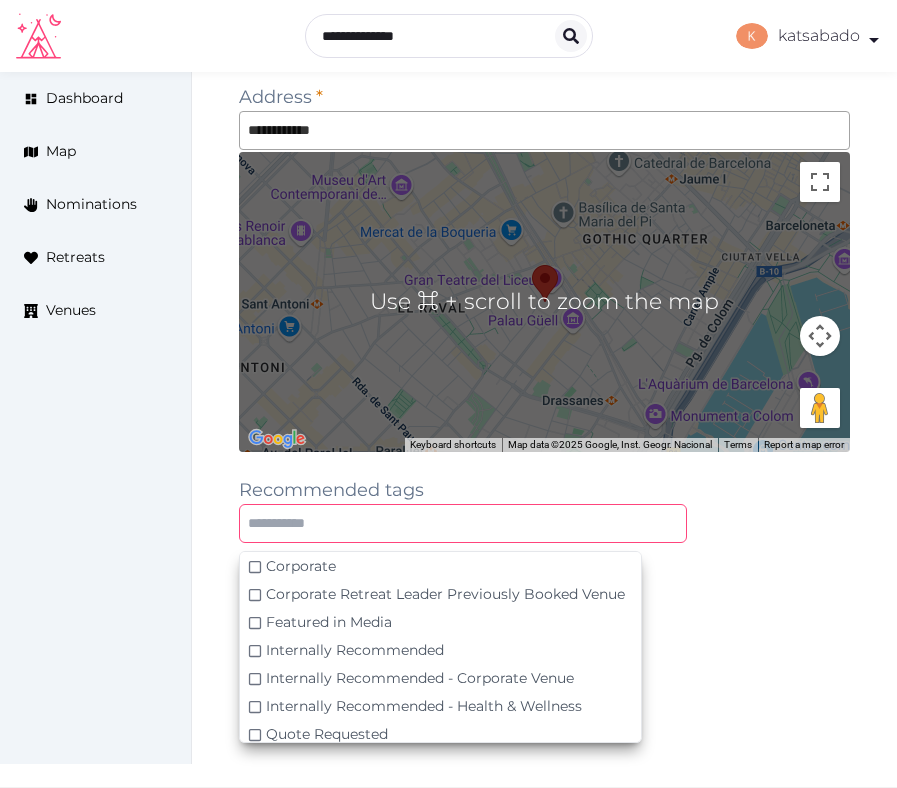 click at bounding box center [463, 523] 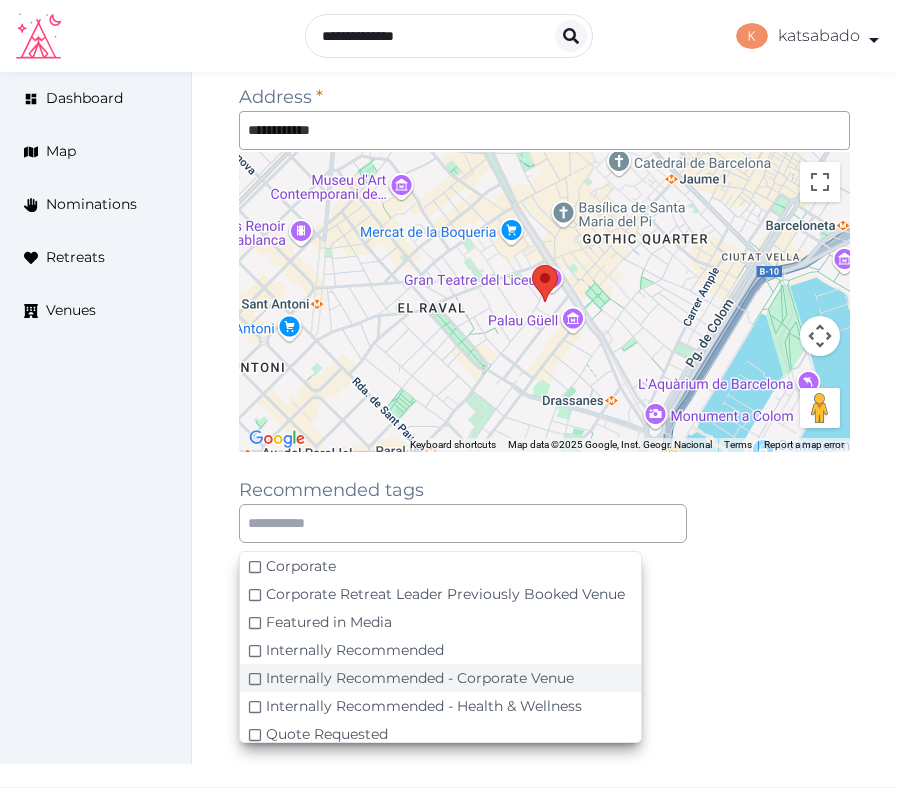 click on "Internally Recommended - Corporate Venue" at bounding box center (420, 678) 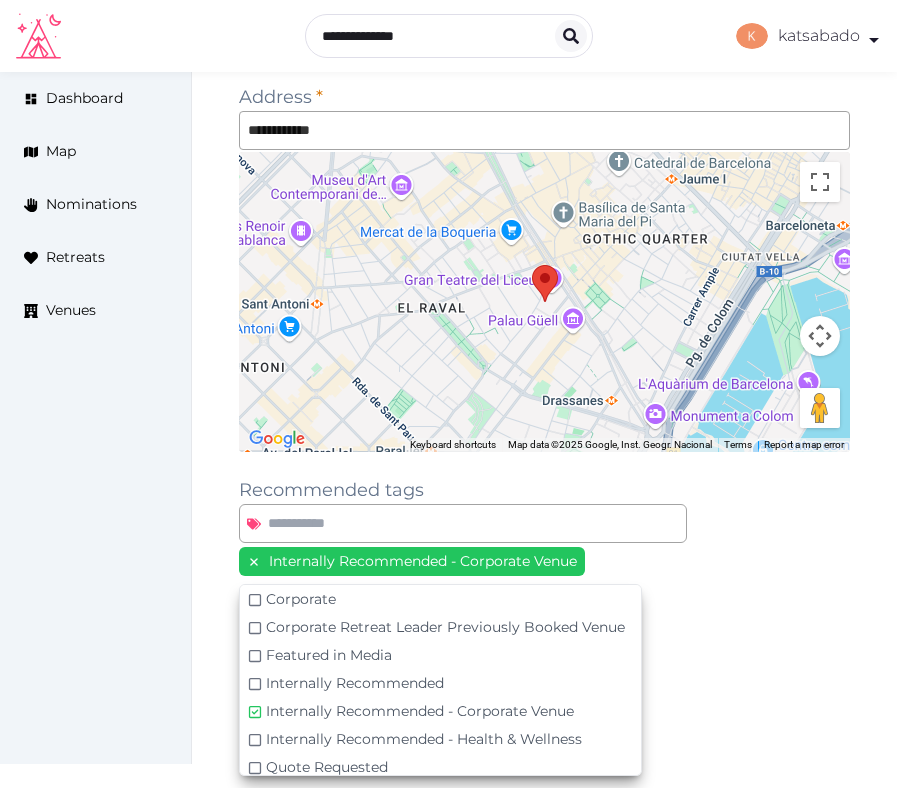 click on "Internally Recommended - Corporate Venue Corporate Corporate Retreat Leader Previously Booked Venue Featured in Media Internally Recommended Internally Recommended - Corporate Venue Internally Recommended - Health & Wellness Quote Requested Quote Requested - Corporate Quote Requested - Health & Wellness Retreat Leader Recommended By Corporate Retreat Leader Recommended by Retreat leader Recommended by Tourism Board/CVB Recommended By Venue Shared With Us By a Retreat Leader Top Tier - Corporate VC Basic - Venue Booked VC Premium - Venue Booked Venue Booked Venue Booked - Corporate VPL CTA - Availability & Pricing Request VPL CTA - Venue Booked" at bounding box center [544, 542] 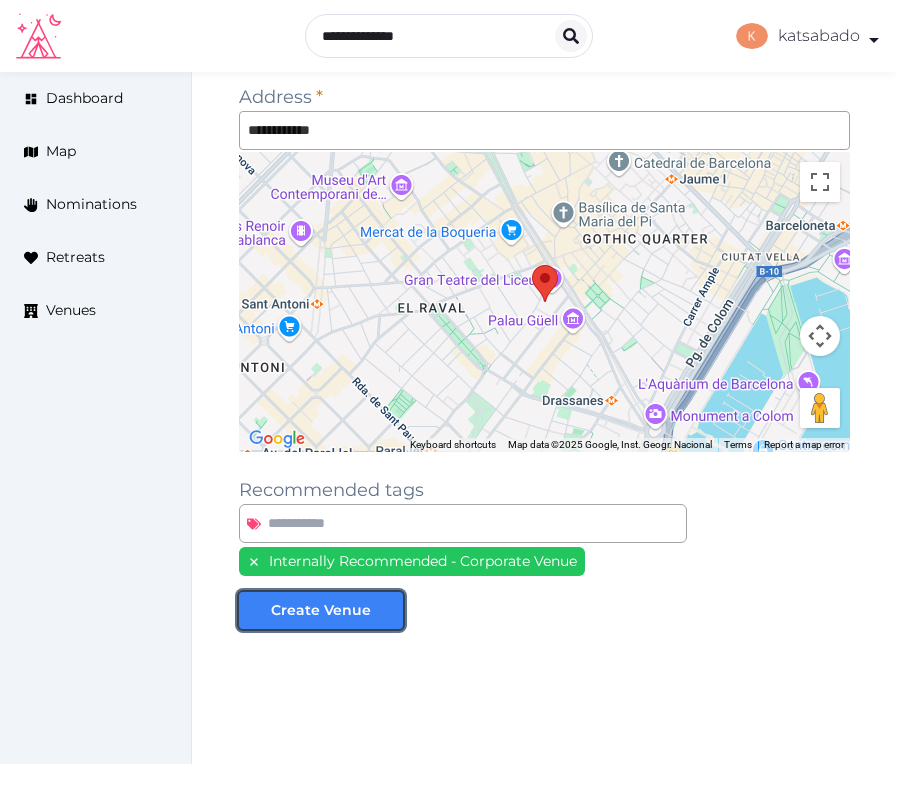 click on "Create Venue" at bounding box center [321, 610] 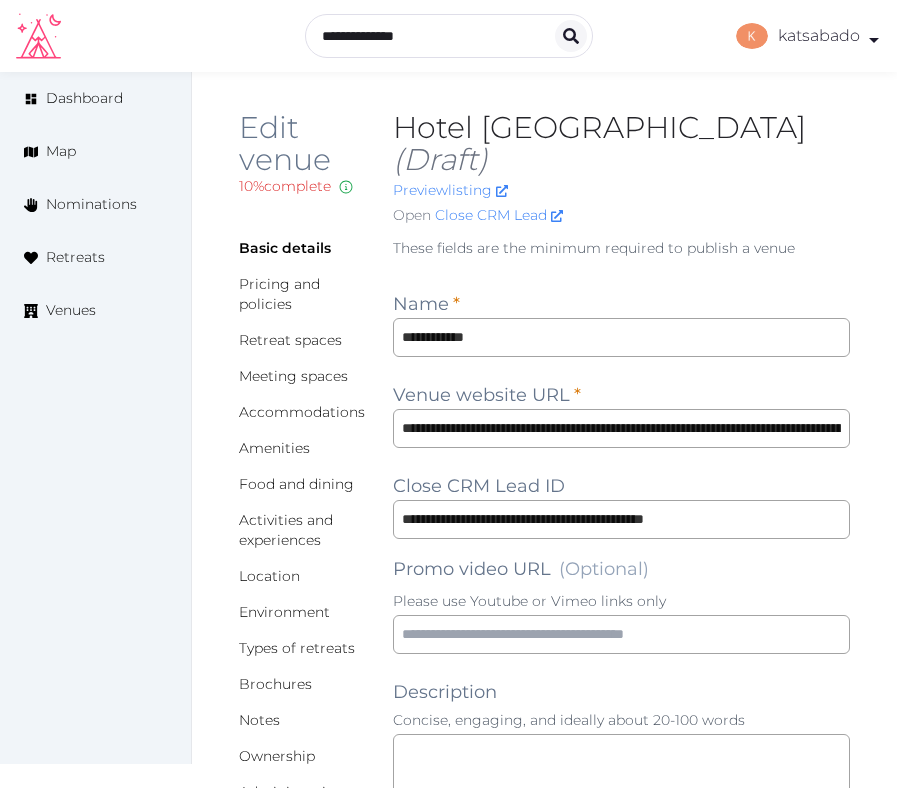 scroll, scrollTop: 239, scrollLeft: 0, axis: vertical 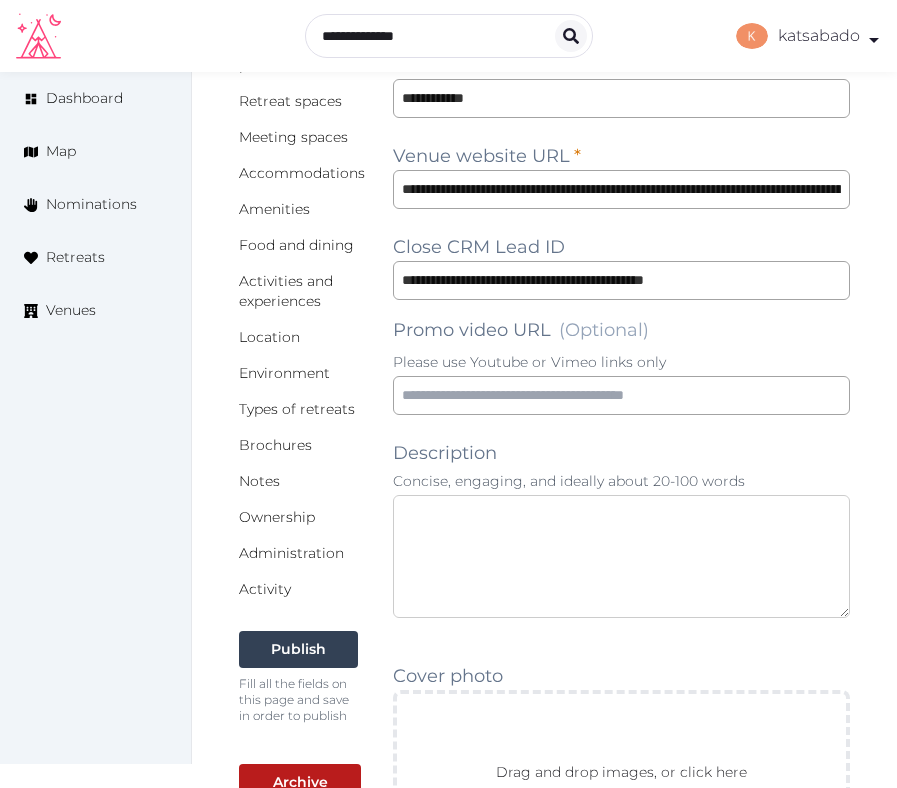 click at bounding box center (621, 556) 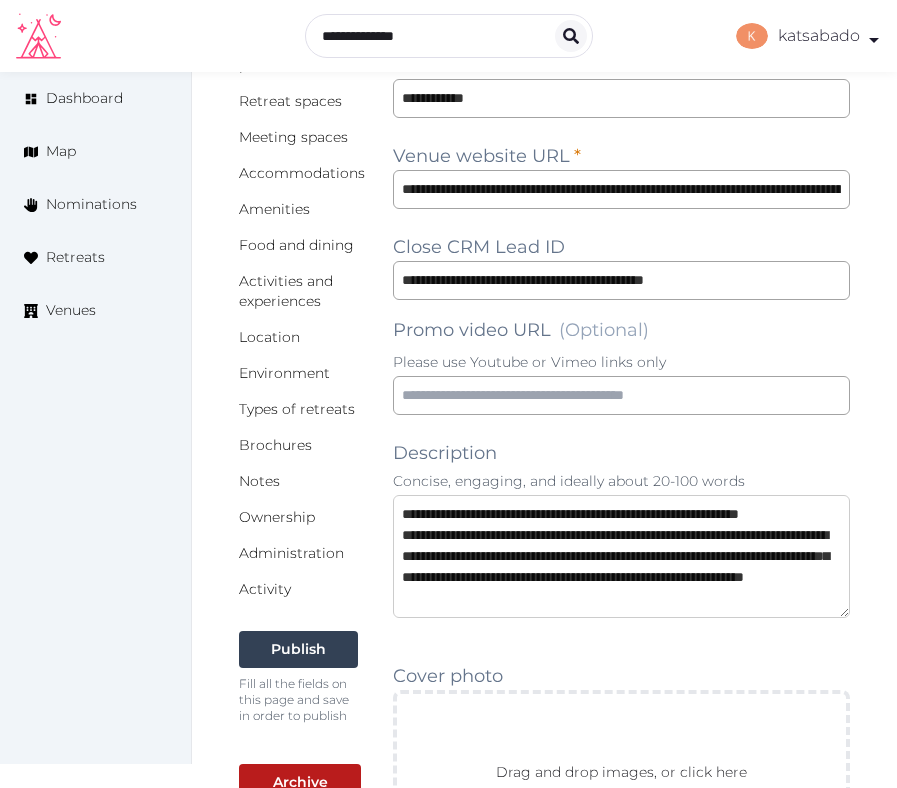 scroll, scrollTop: 11, scrollLeft: 0, axis: vertical 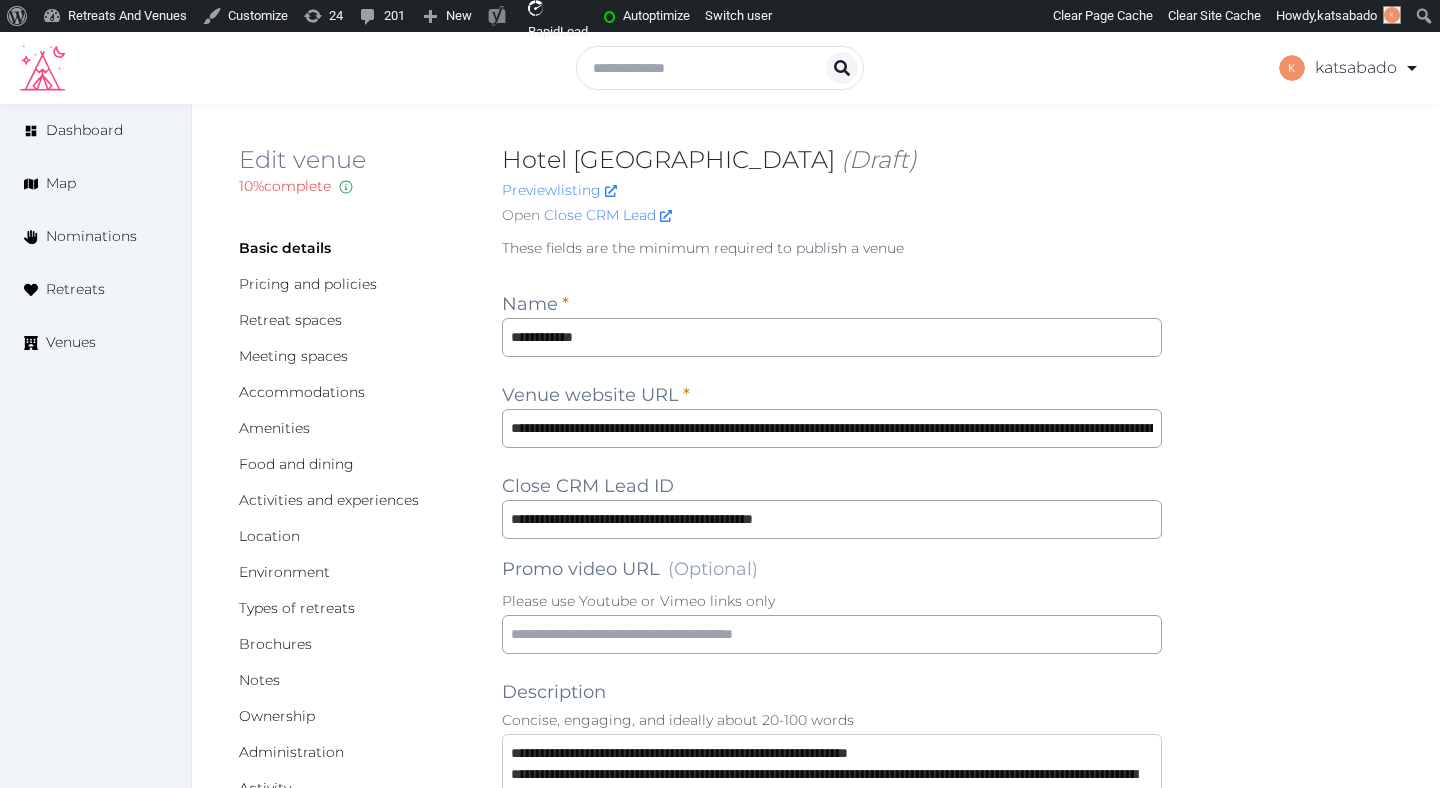 type on "**********" 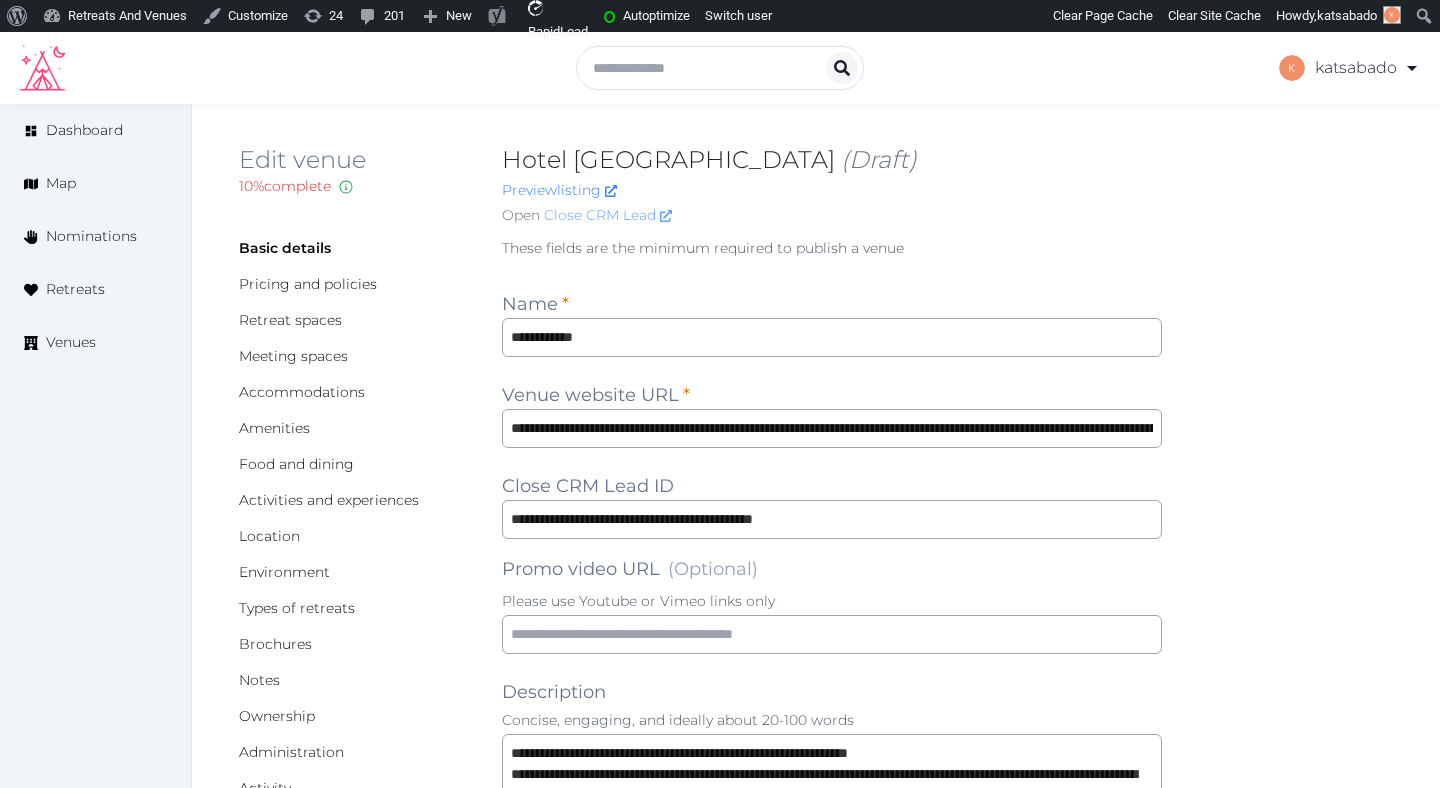 click on "Close CRM Lead" at bounding box center [608, 215] 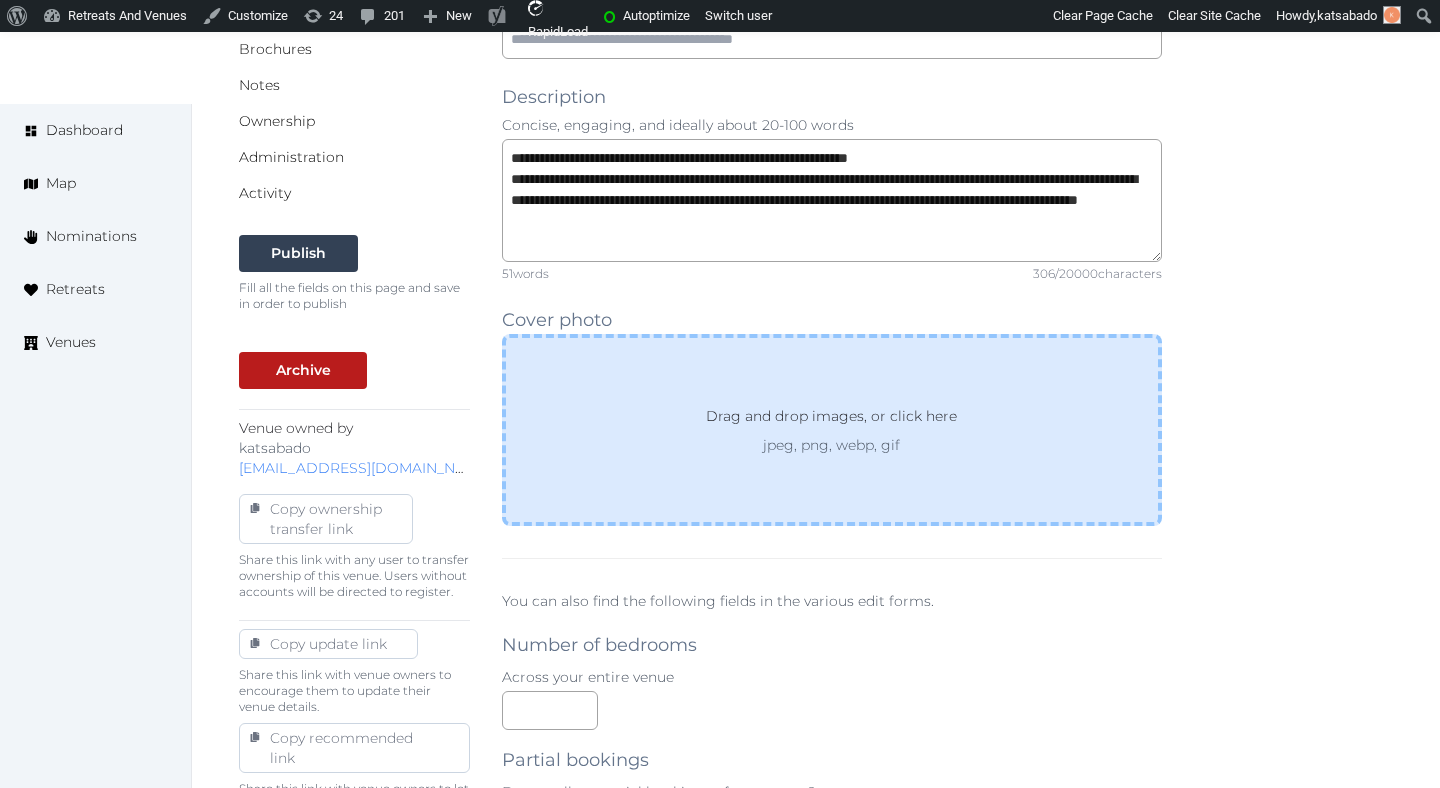 scroll, scrollTop: 602, scrollLeft: 0, axis: vertical 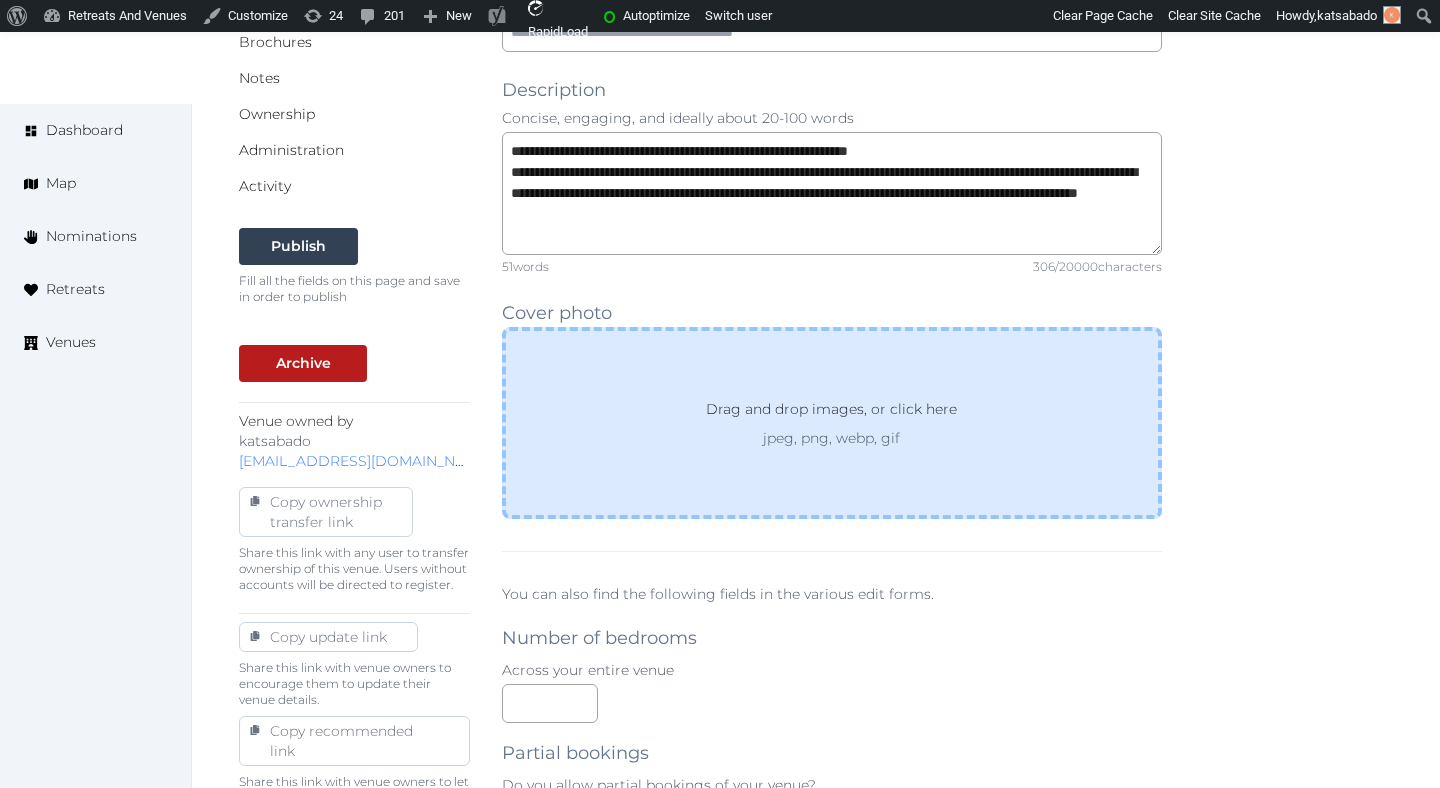click on "jpeg, png, webp, gif" at bounding box center (831, 438) 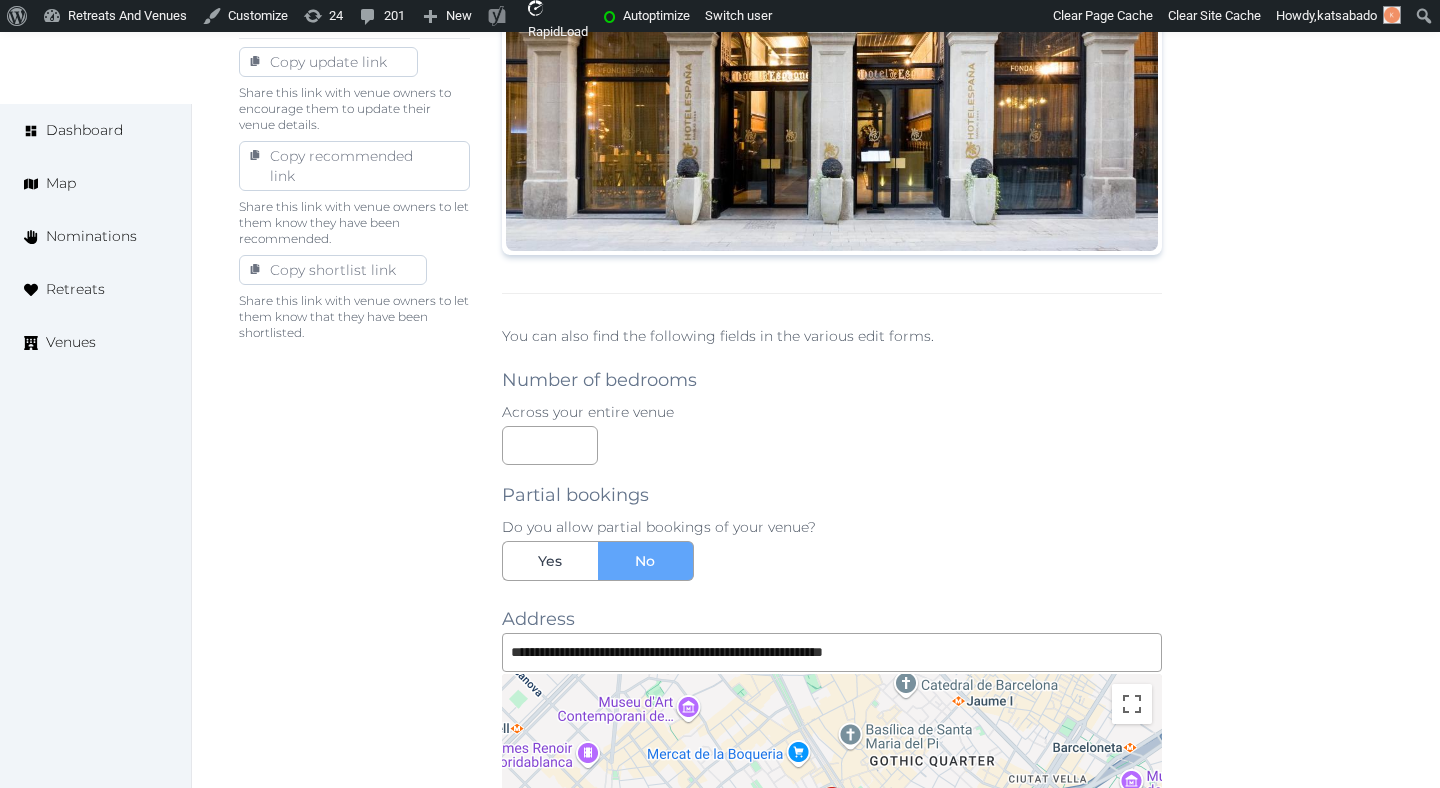 scroll, scrollTop: 1271, scrollLeft: 0, axis: vertical 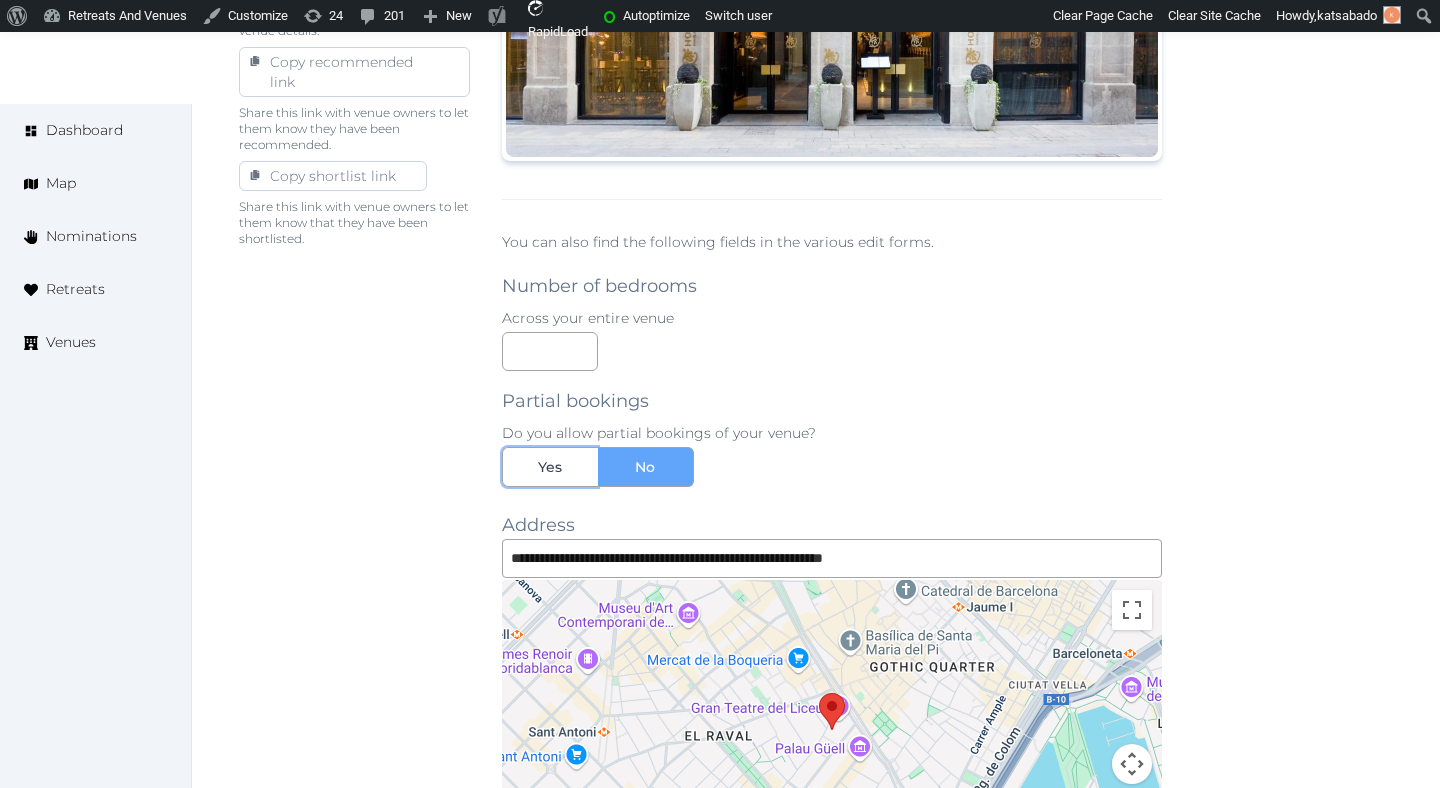 click on "Yes" at bounding box center (550, 467) 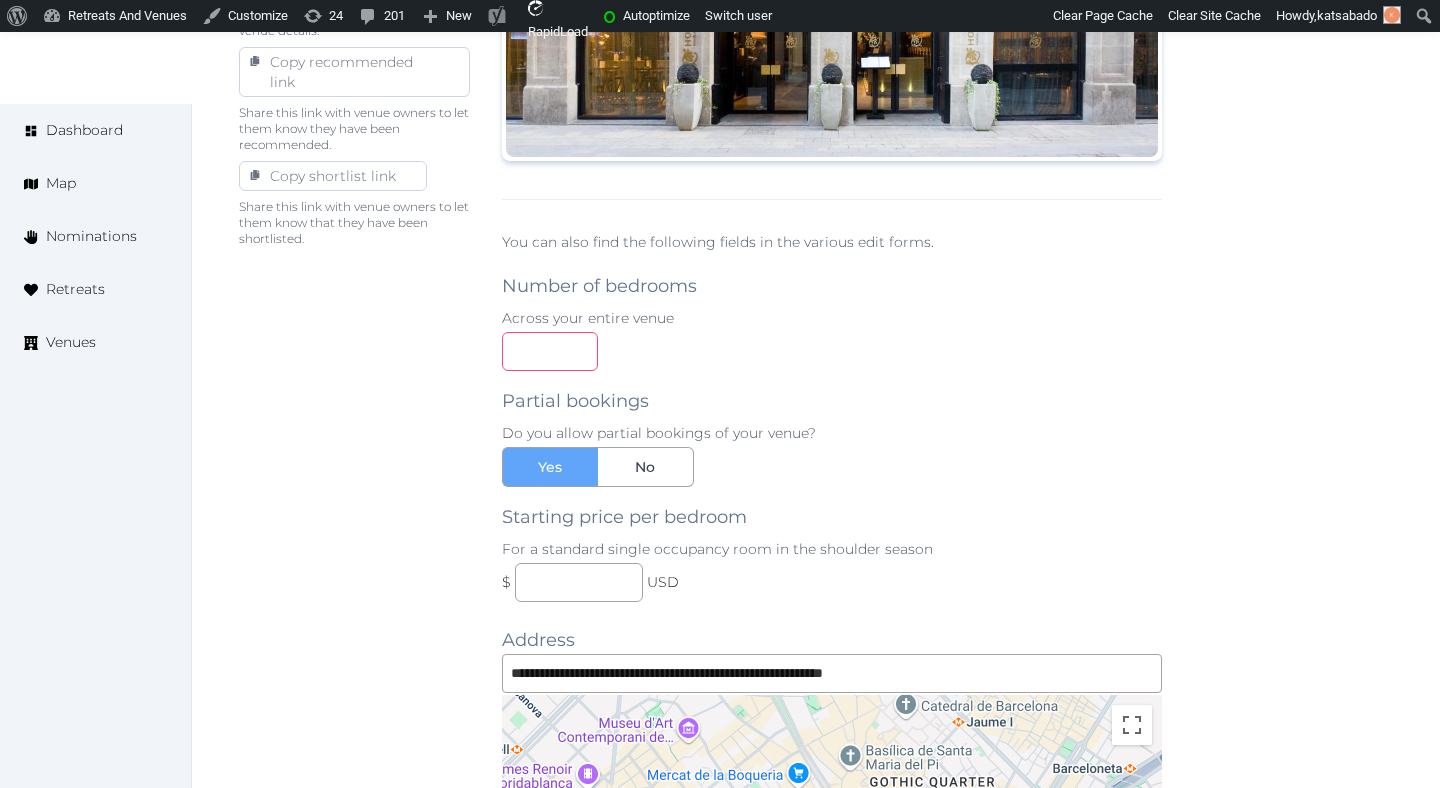 click at bounding box center (550, 351) 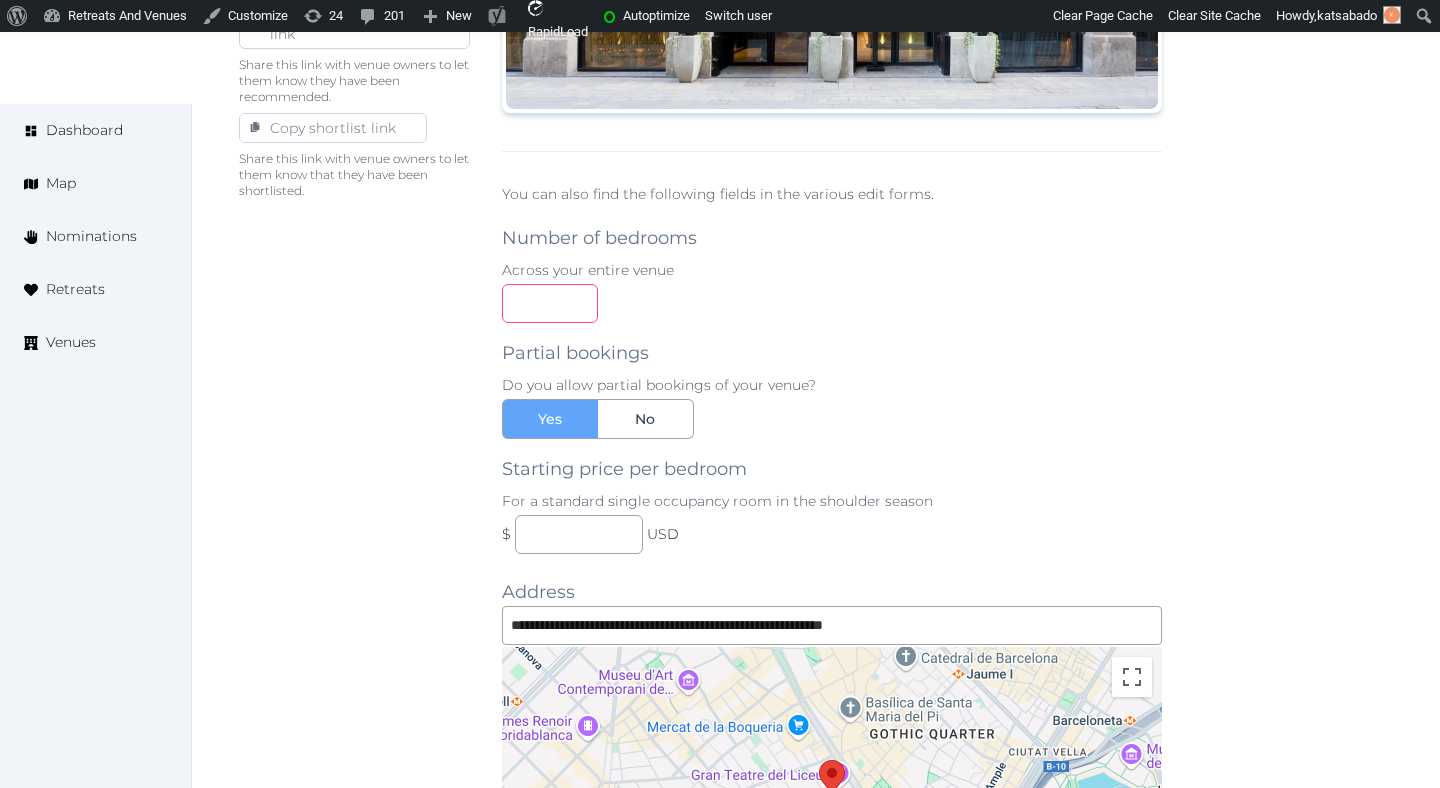 scroll, scrollTop: 1506, scrollLeft: 0, axis: vertical 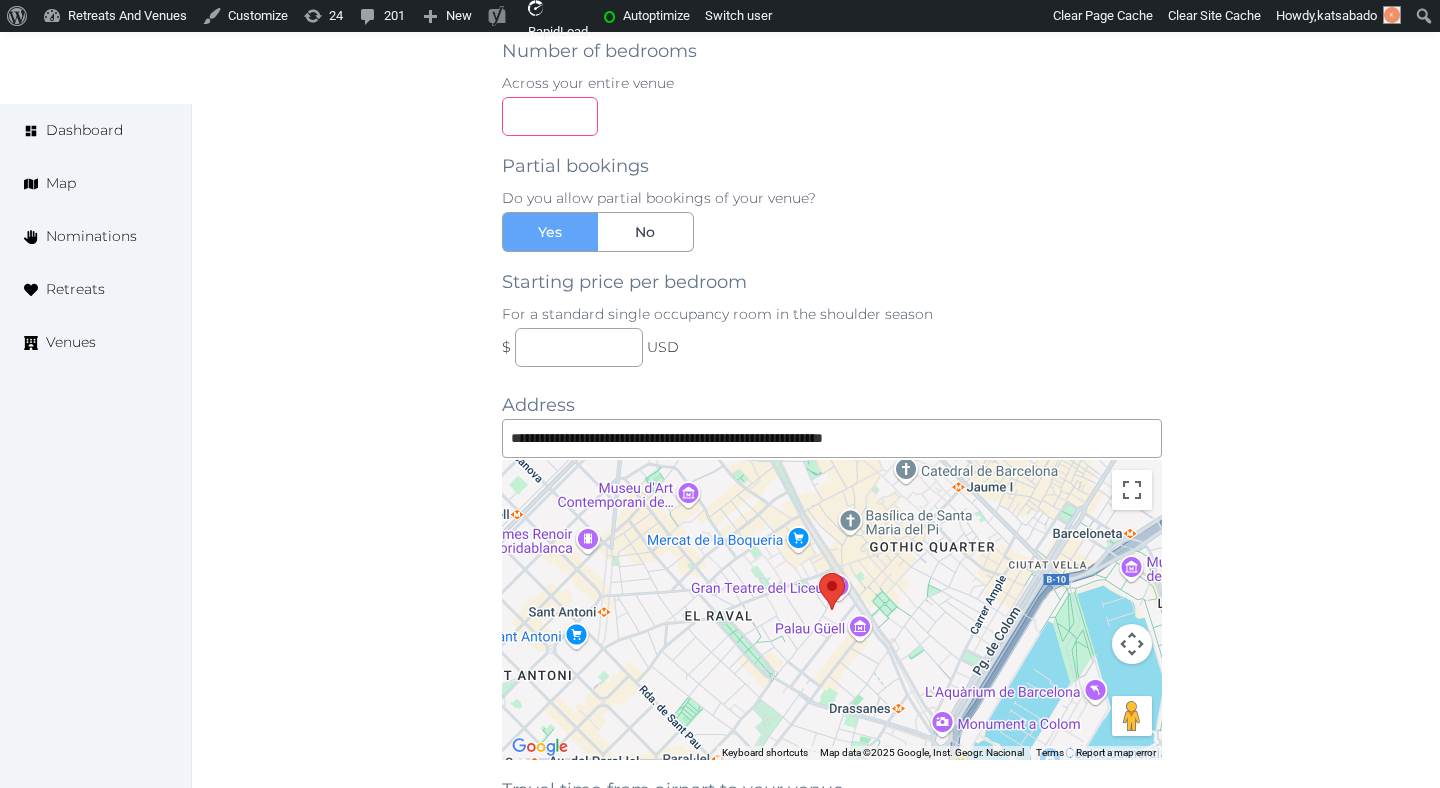 type on "**" 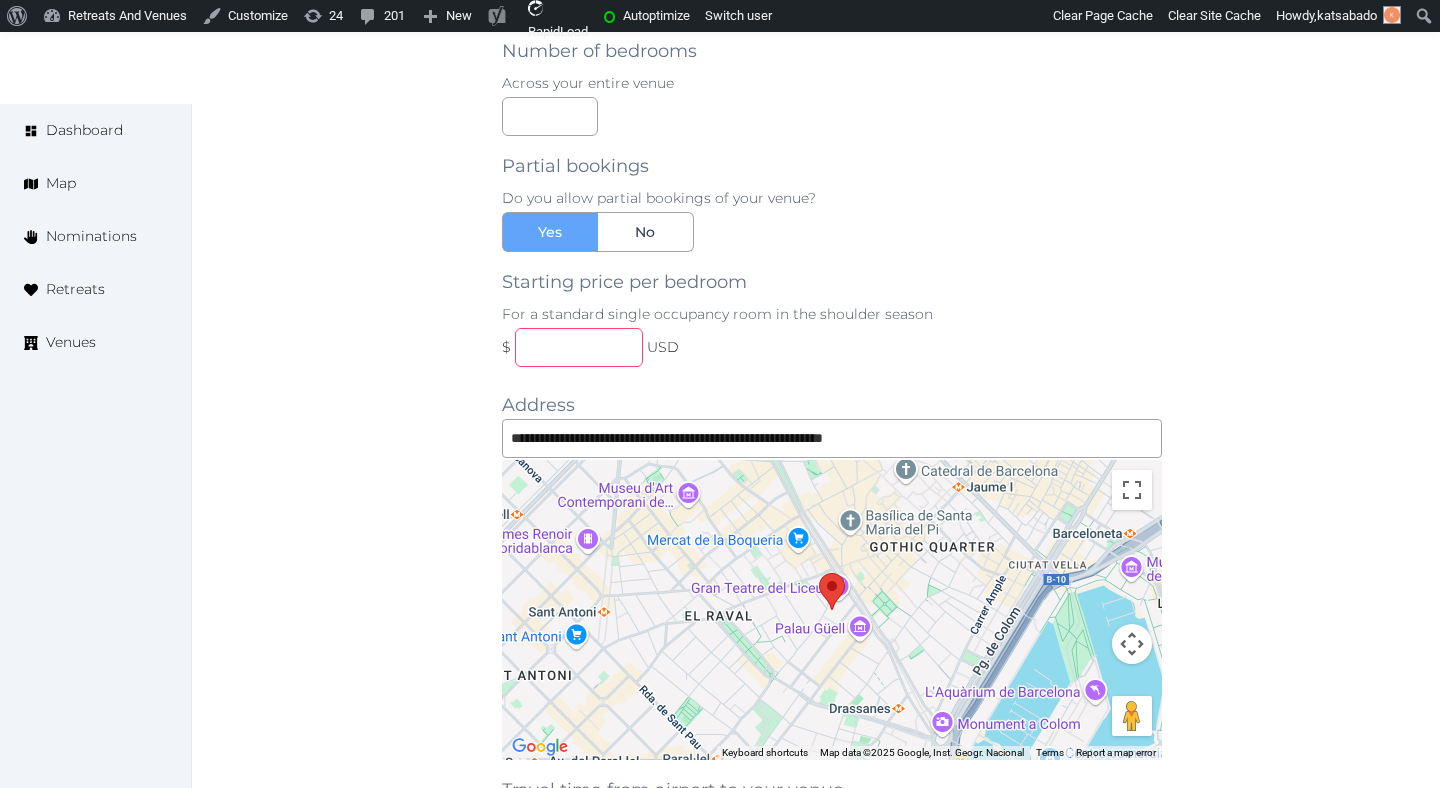 click at bounding box center (579, 347) 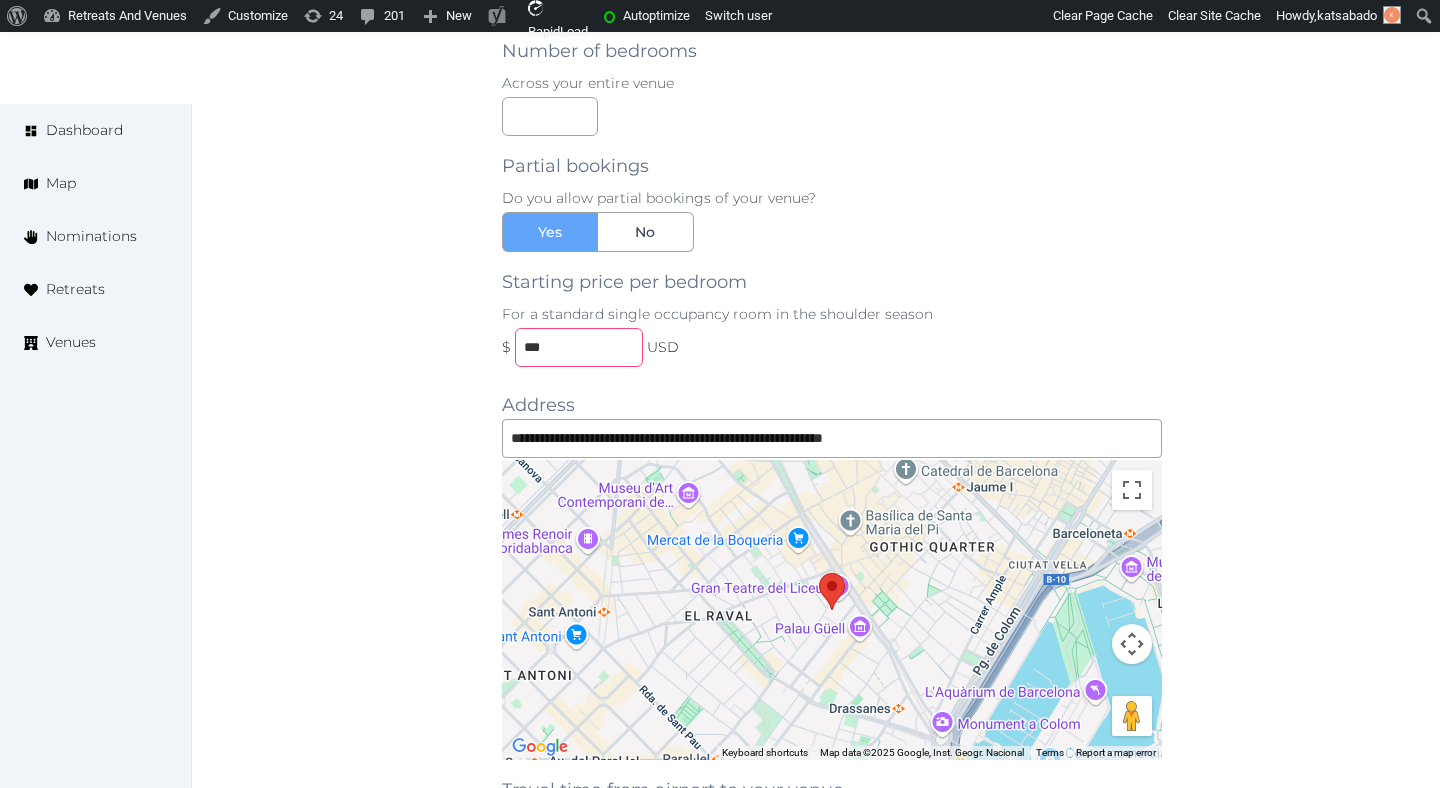 type on "***" 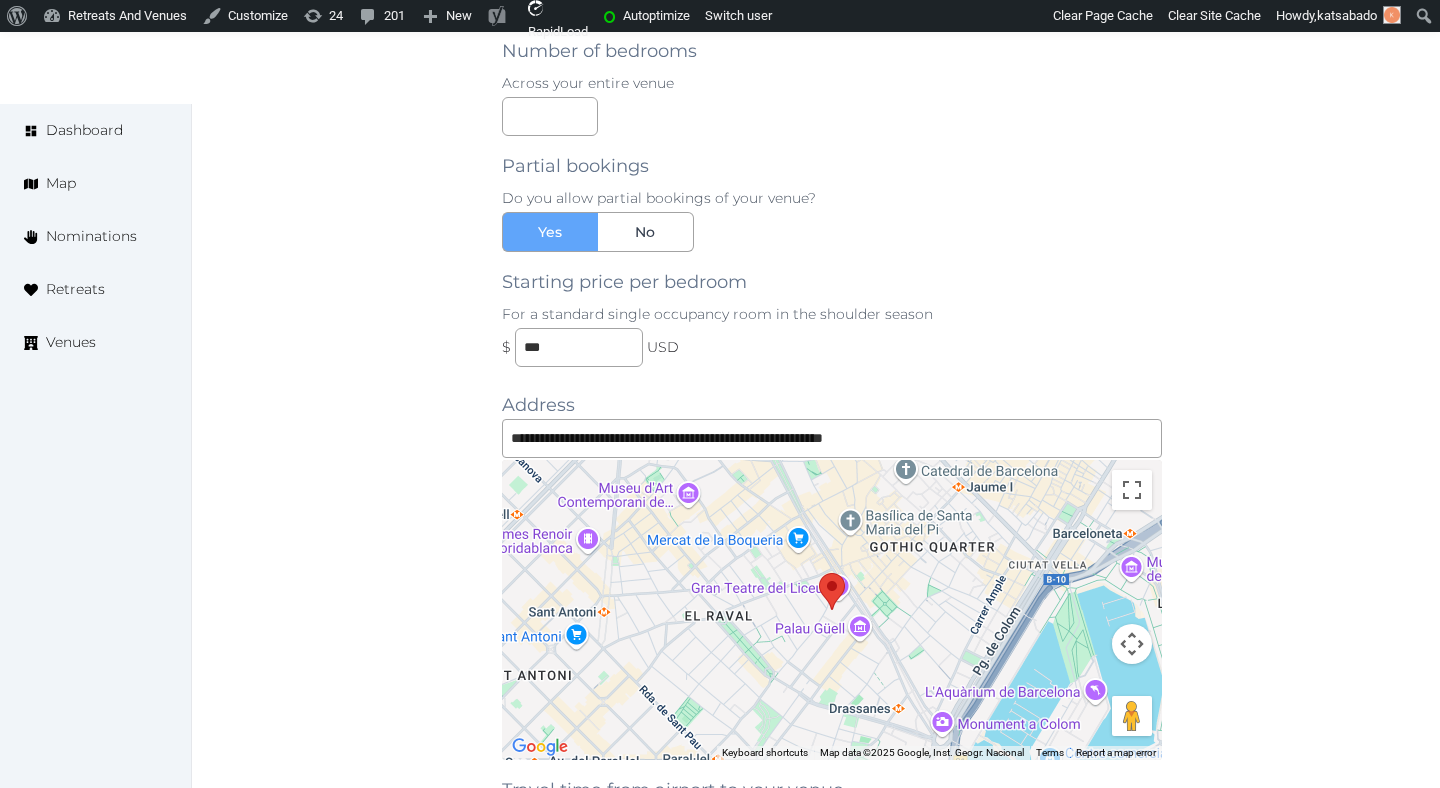 click on "Basic details Pricing and policies Retreat spaces Meeting spaces Accommodations Amenities Food and dining Activities and experiences Location Environment Types of retreats Brochures Notes Ownership Administration Activity Publish Fill all the fields on this page and save in order to   publish Archive Venue owned by katsabado [EMAIL_ADDRESS][DOMAIN_NAME] Copy ownership transfer link Share this link with any user to transfer ownership of this venue. Users without accounts will be directed to register. Copy update link Share this link with venue owners to encourage them to update their venue details. Copy recommended link Share this link with venue owners to let them know they have been recommended. Copy shortlist link Share this link with venue owners to let them know that they have been shortlisted." at bounding box center [354, 73] 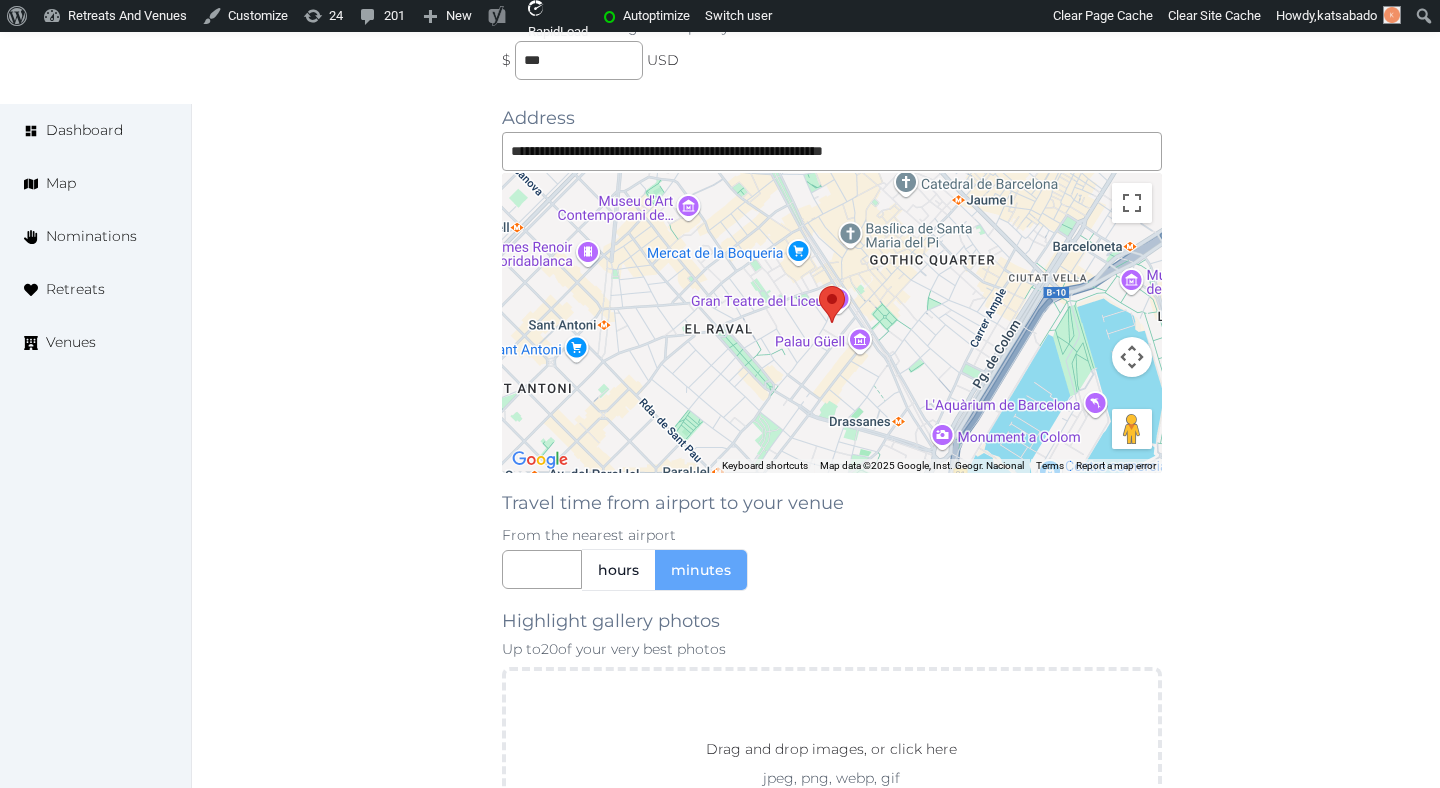 scroll, scrollTop: 1983, scrollLeft: 0, axis: vertical 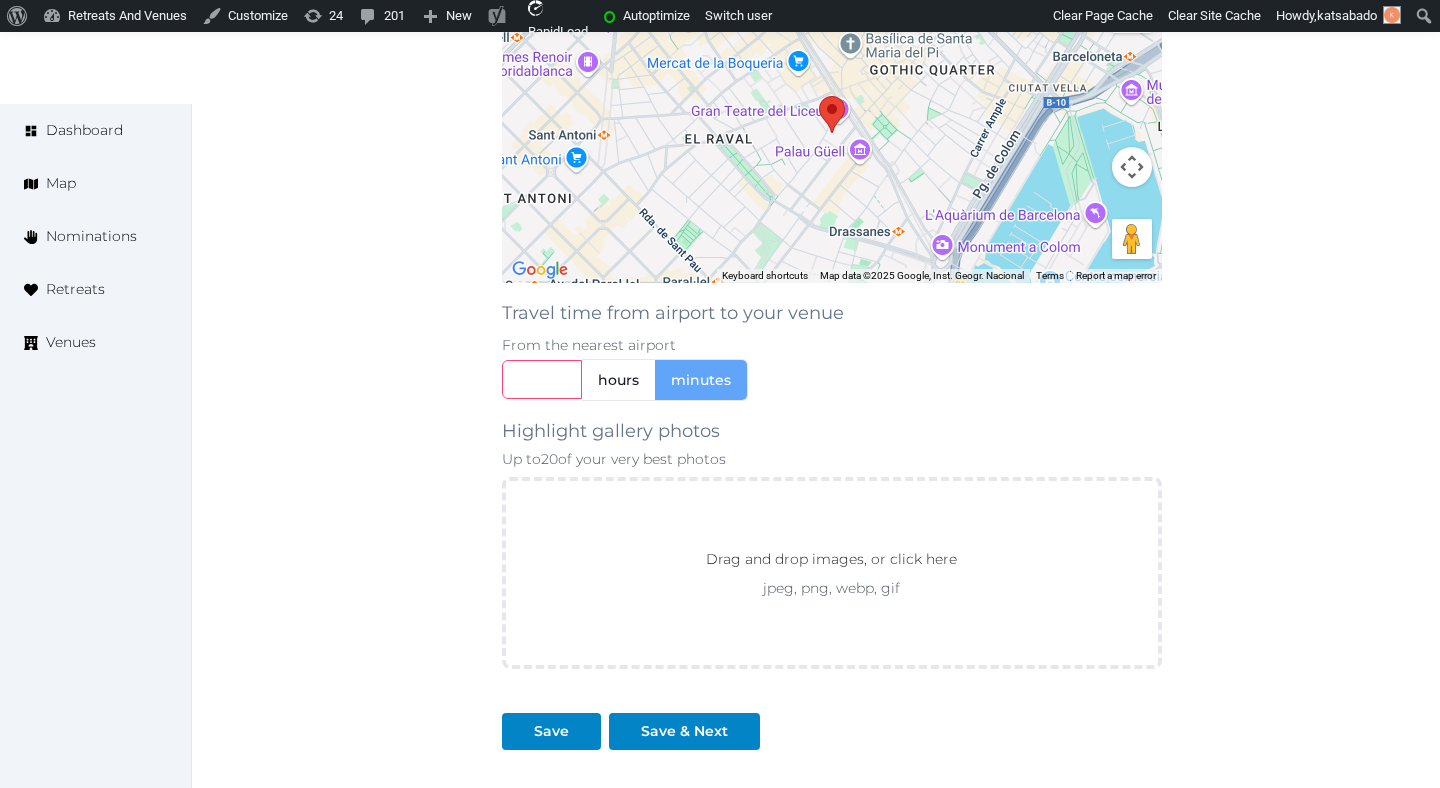 click at bounding box center (542, 379) 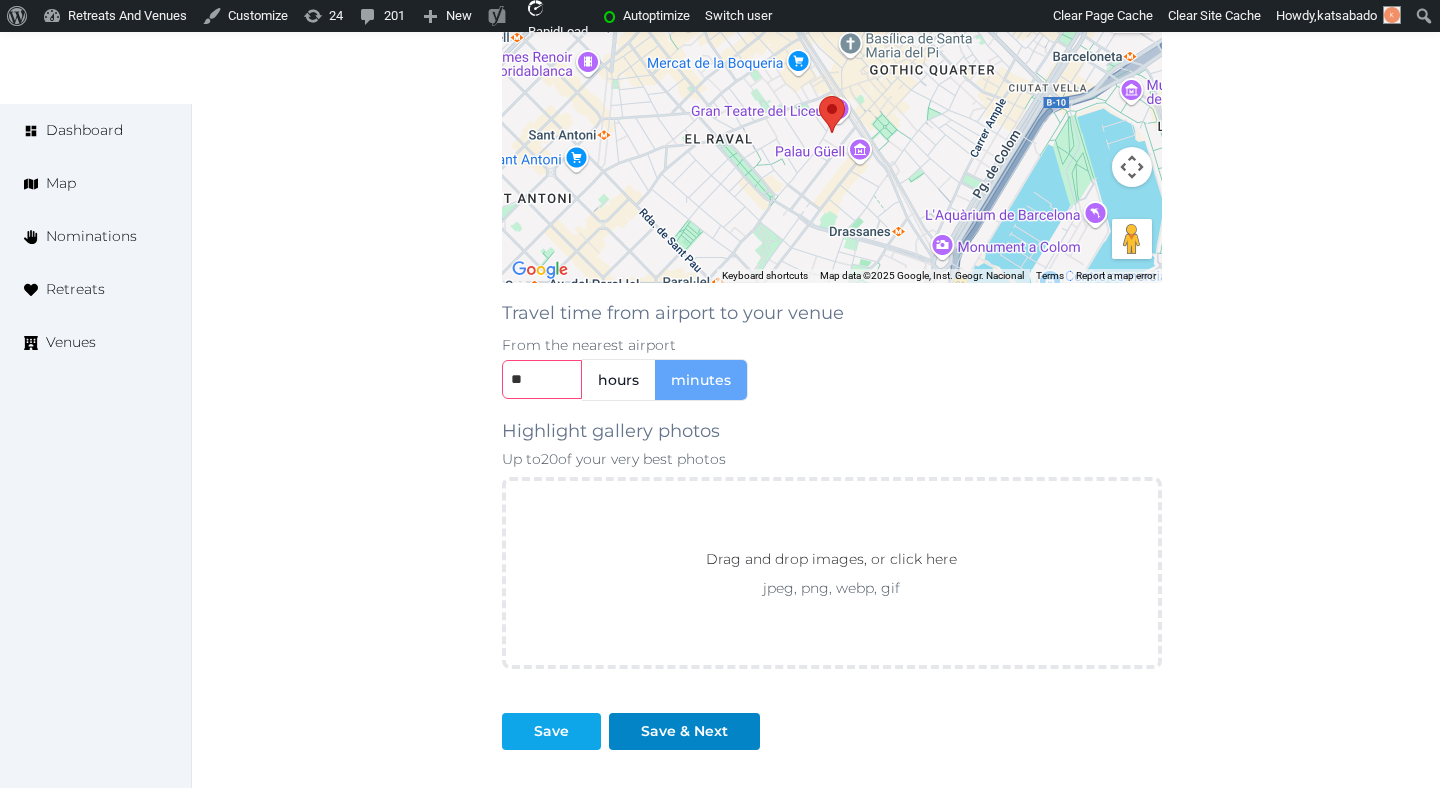 type on "**" 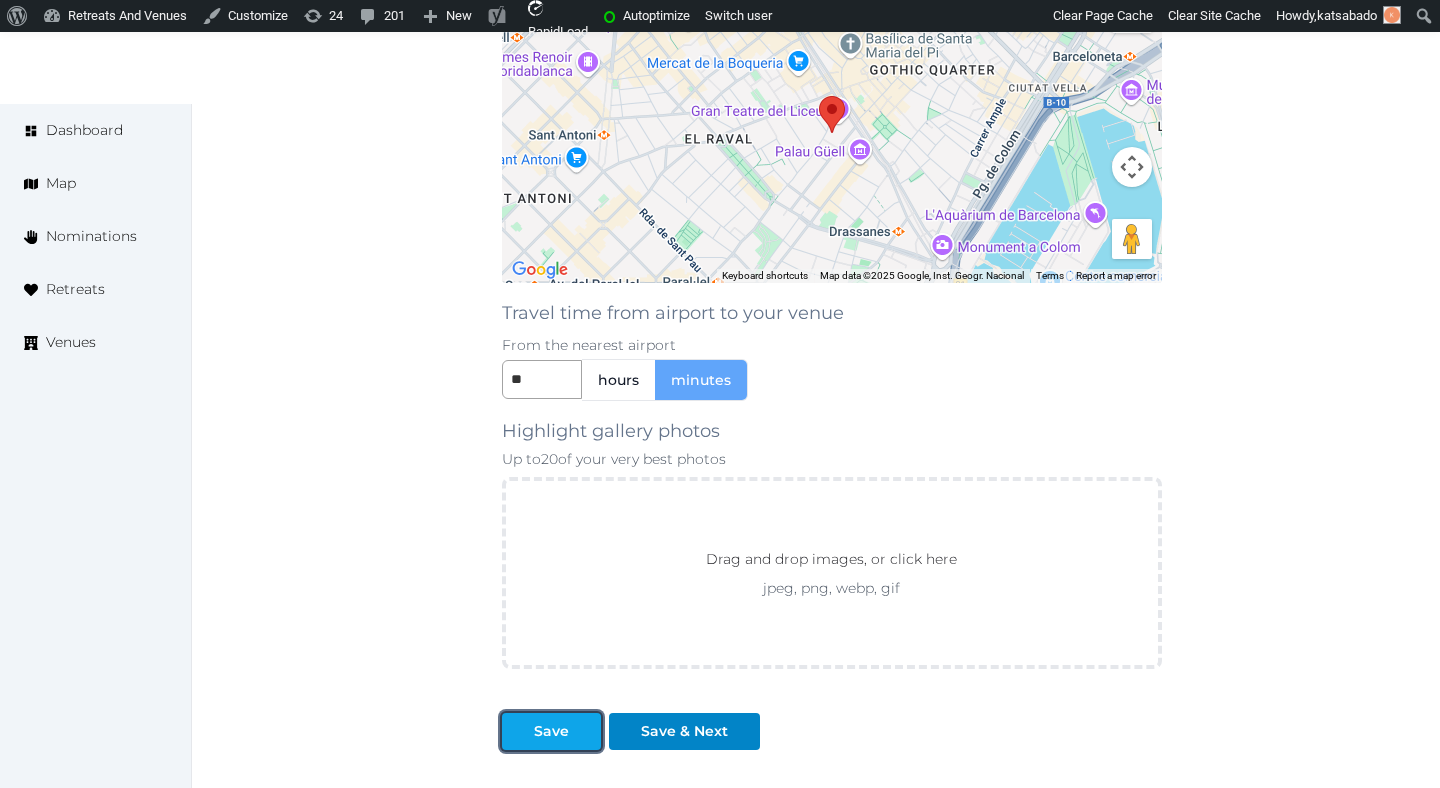click on "Save" at bounding box center [551, 731] 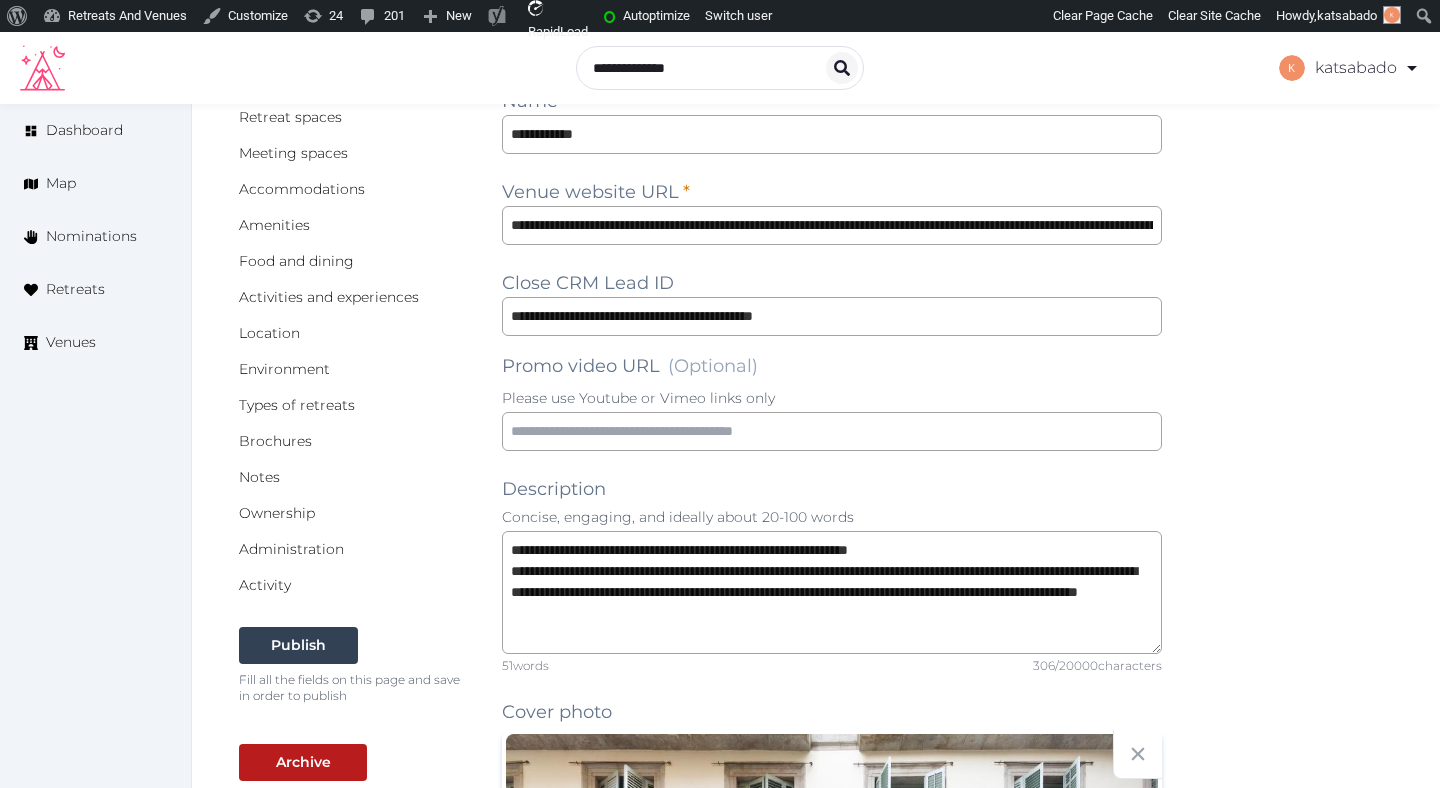 scroll, scrollTop: 177, scrollLeft: 0, axis: vertical 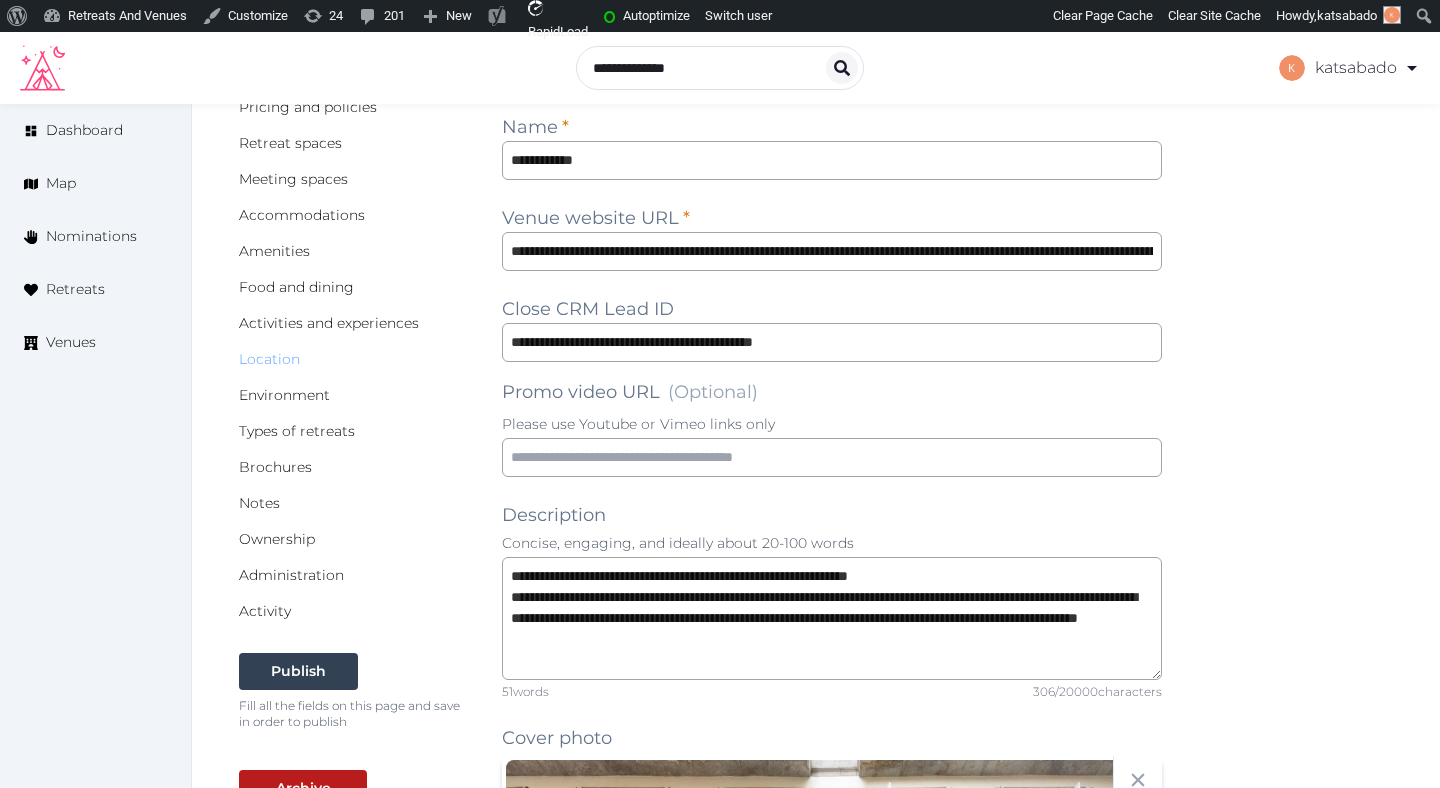 click on "Location" at bounding box center (269, 359) 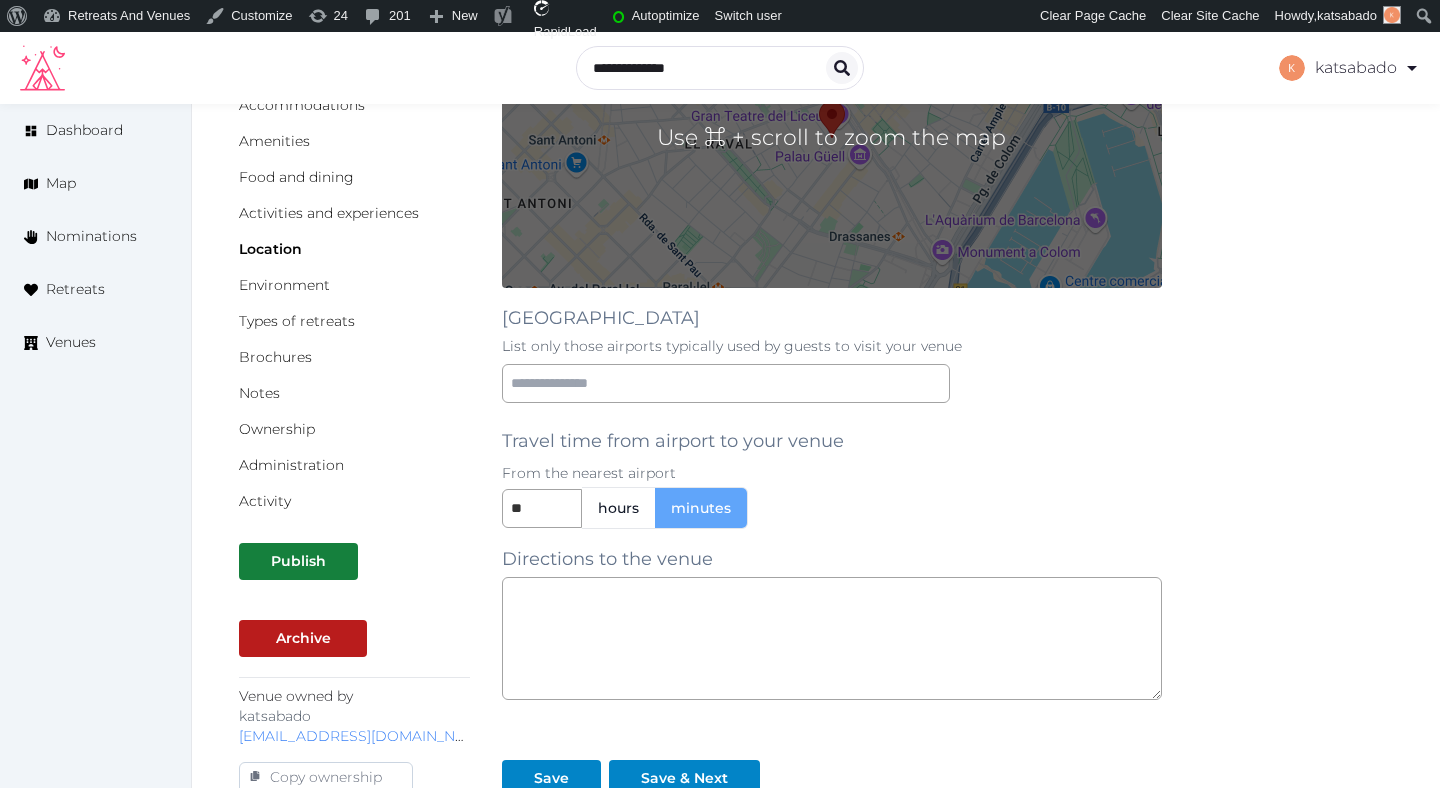 scroll, scrollTop: 287, scrollLeft: 0, axis: vertical 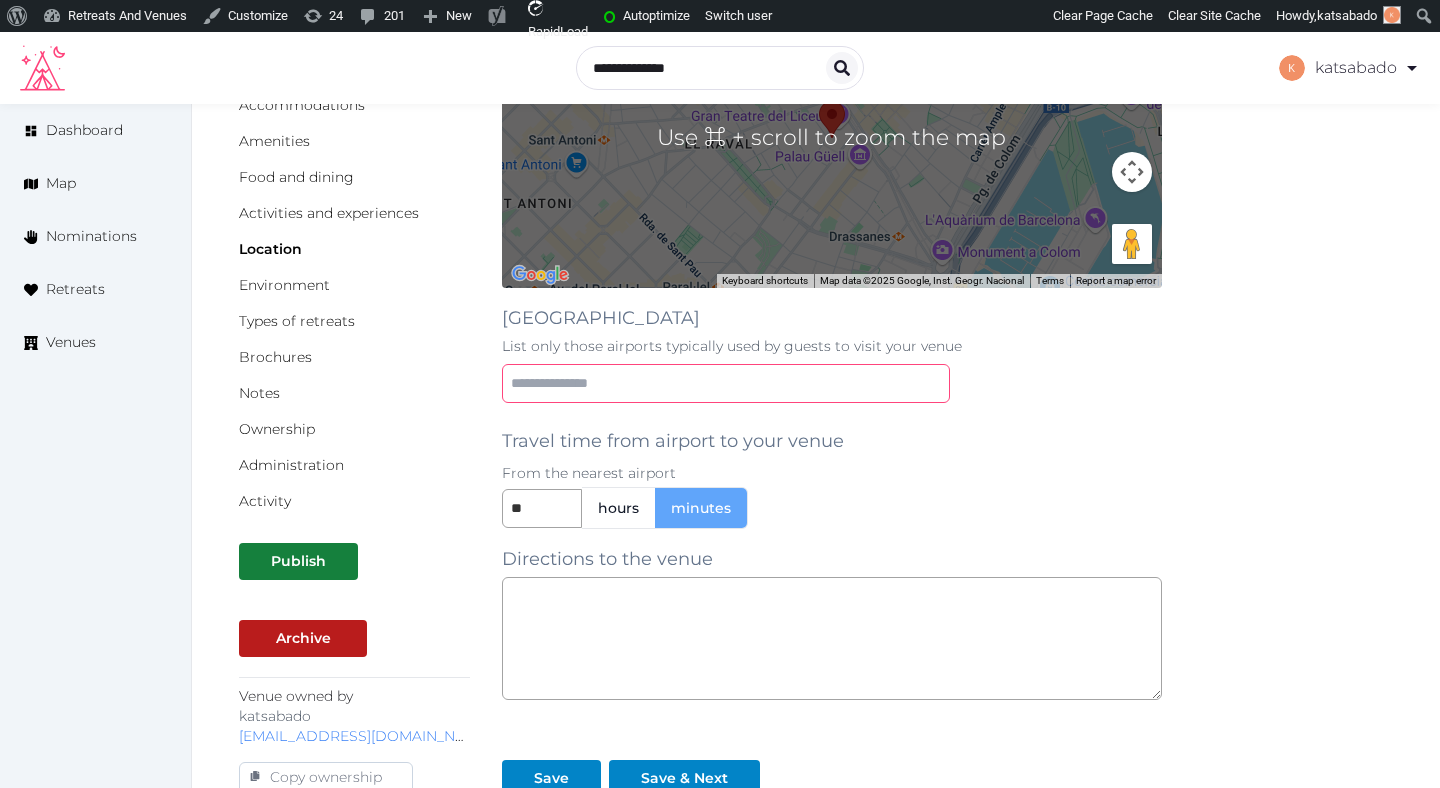 click at bounding box center [726, 383] 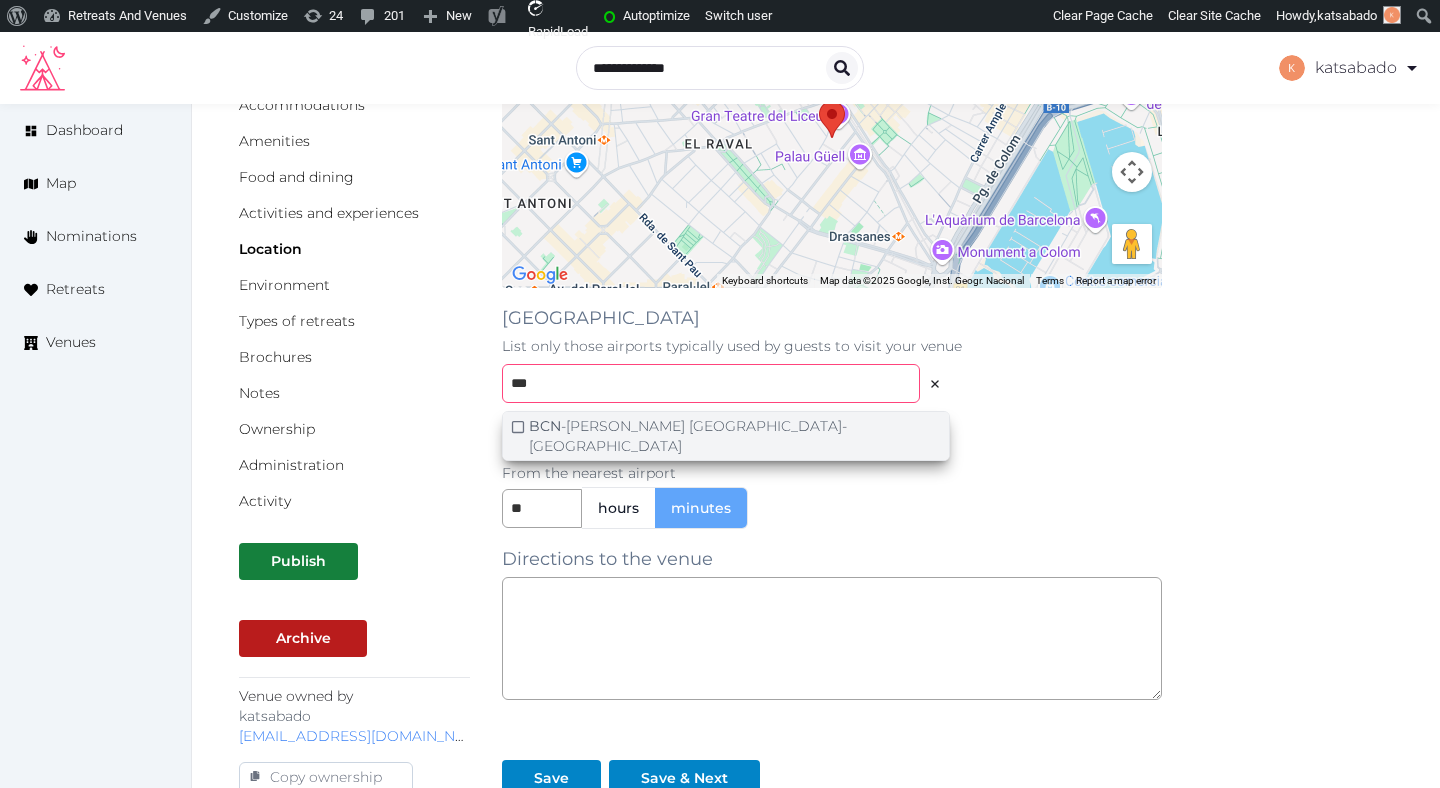 type on "***" 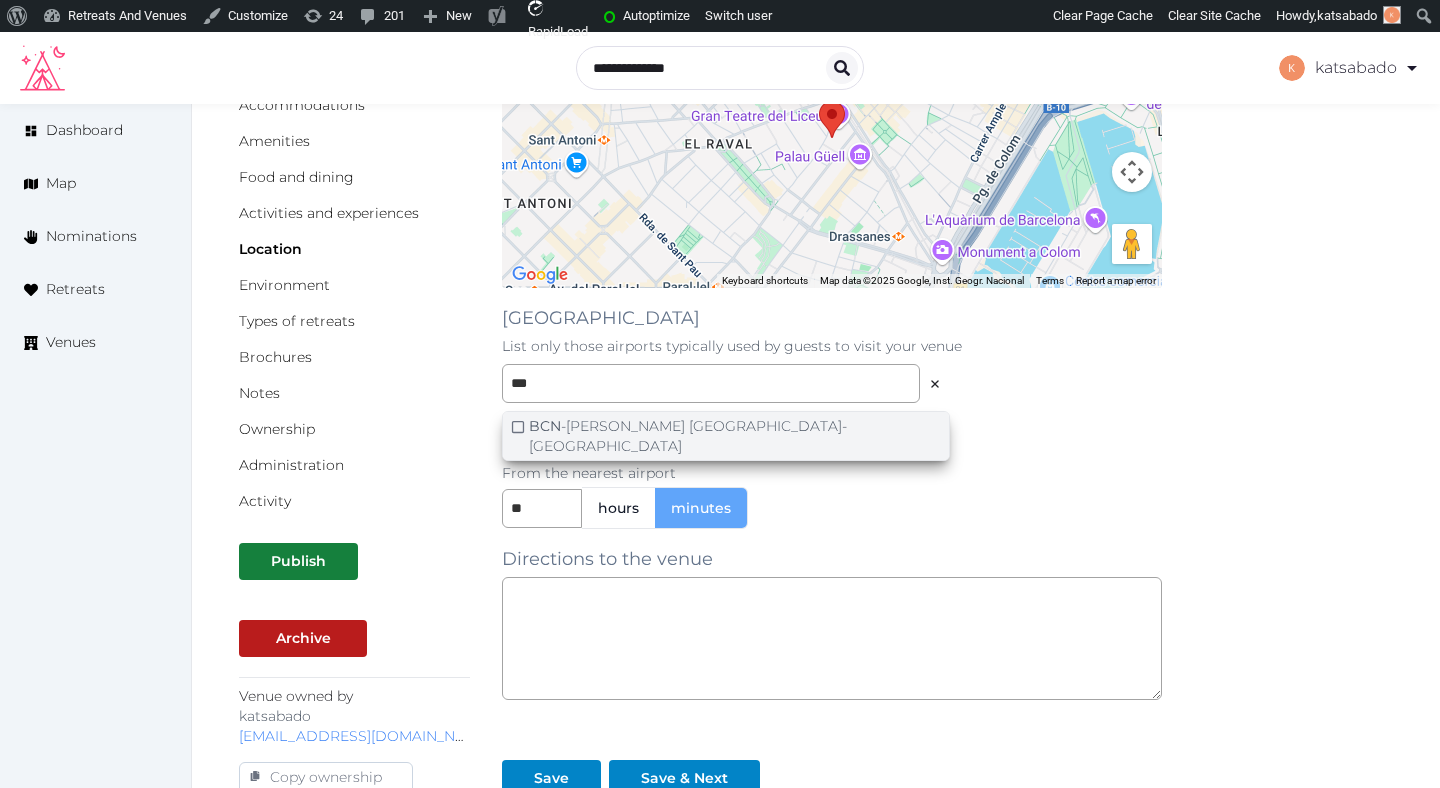 click on "BCN  -  Josep Tarradellas Barcelona-El Prat Airport" at bounding box center (735, 436) 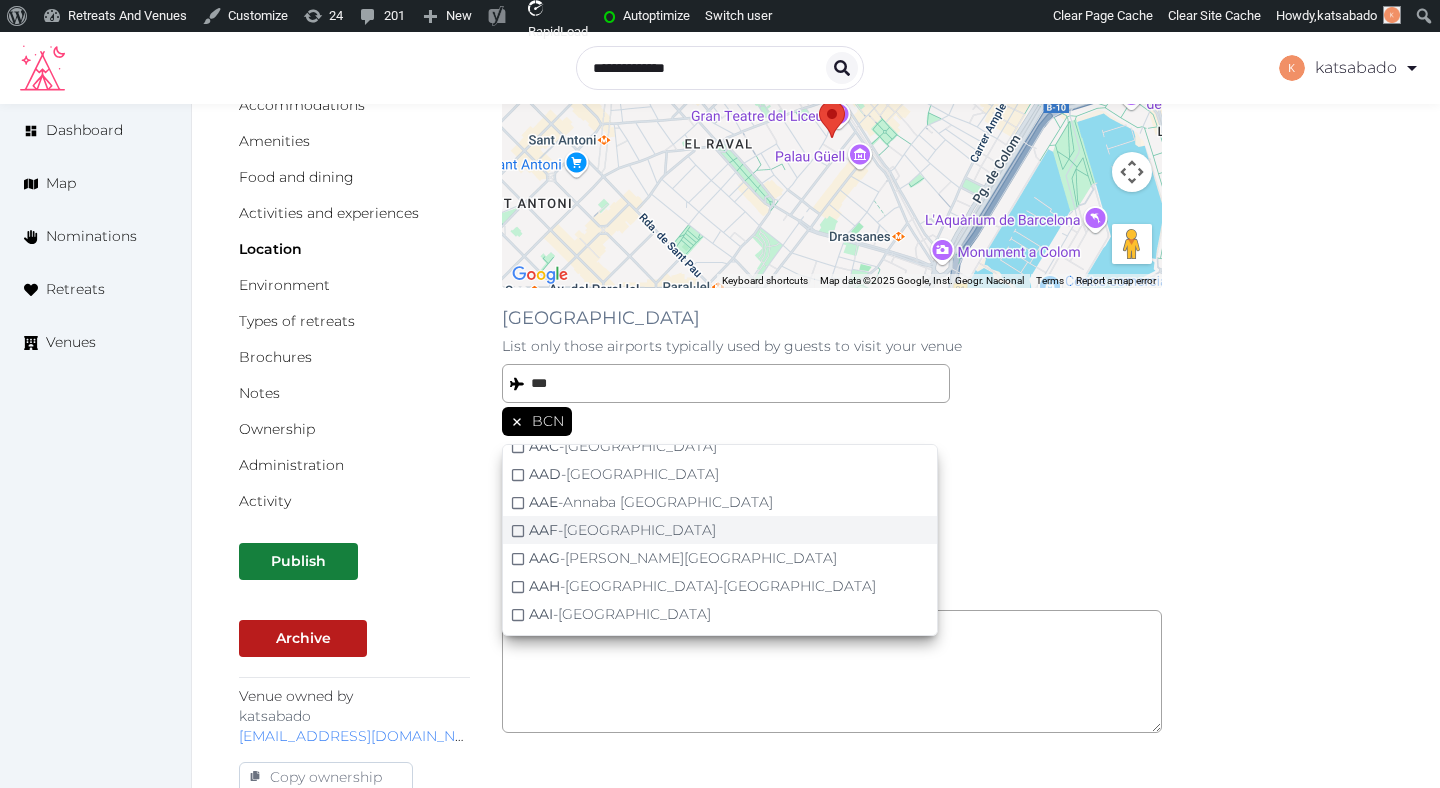 scroll, scrollTop: 108, scrollLeft: 0, axis: vertical 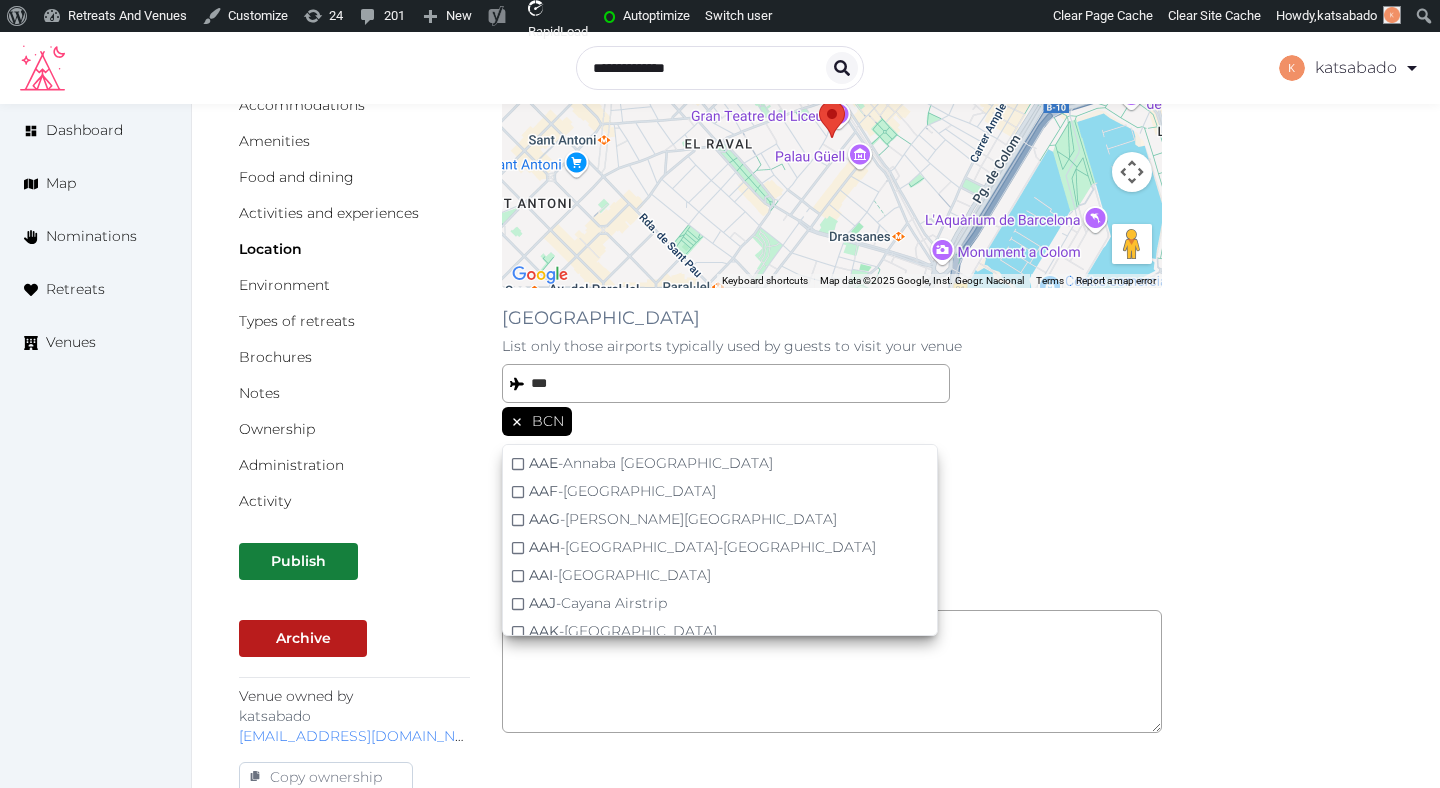 click on "**********" at bounding box center [816, 569] 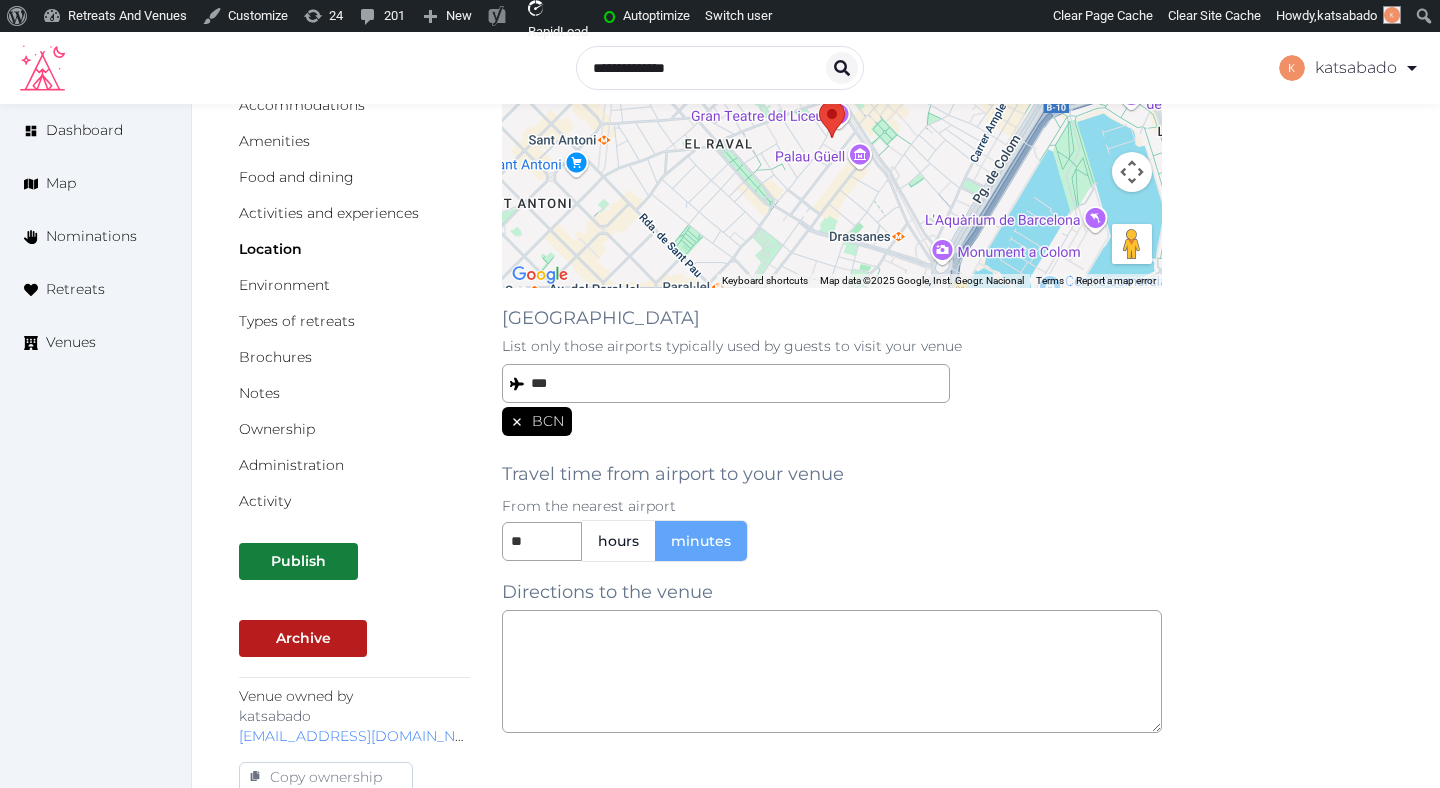 scroll, scrollTop: 107, scrollLeft: 0, axis: vertical 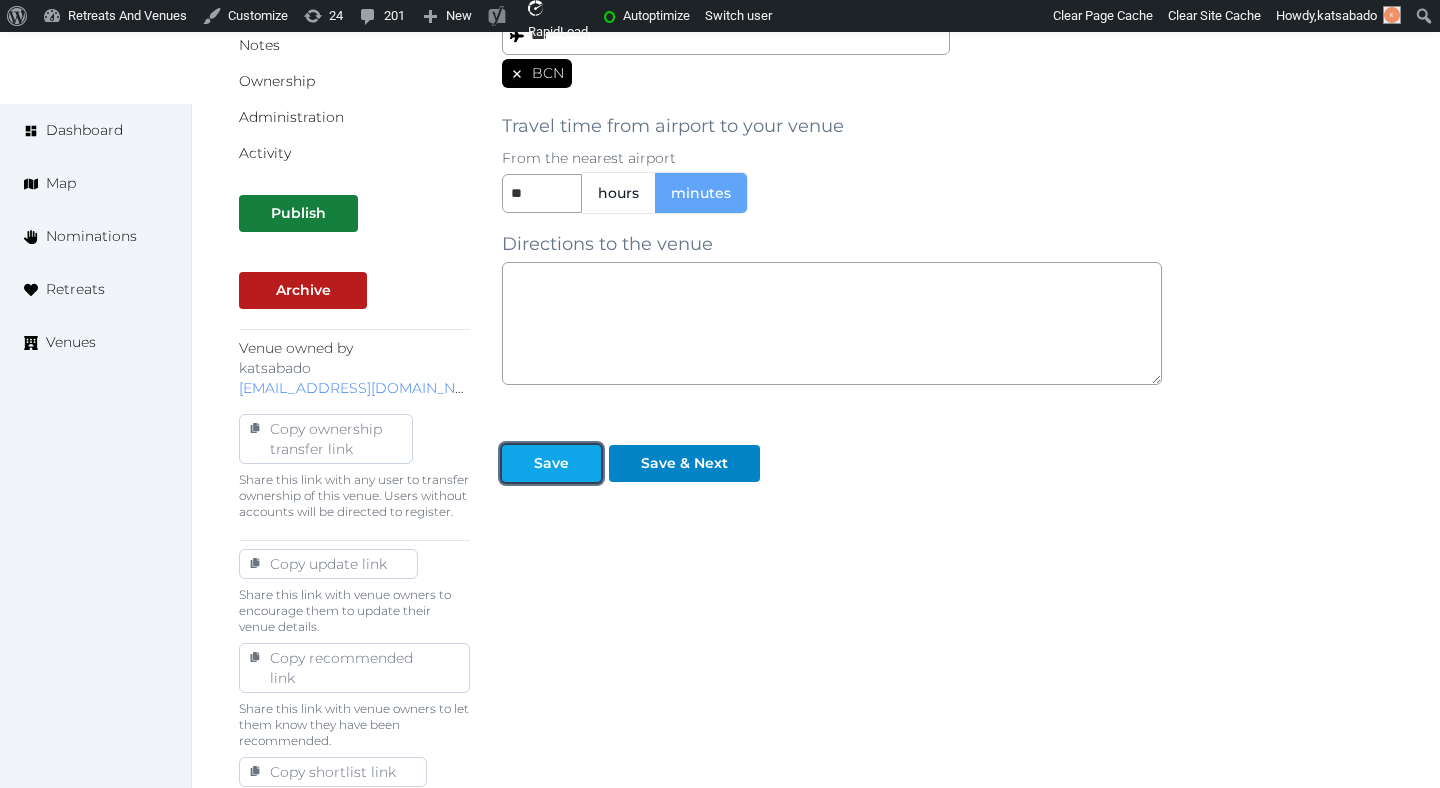 click at bounding box center [585, 463] 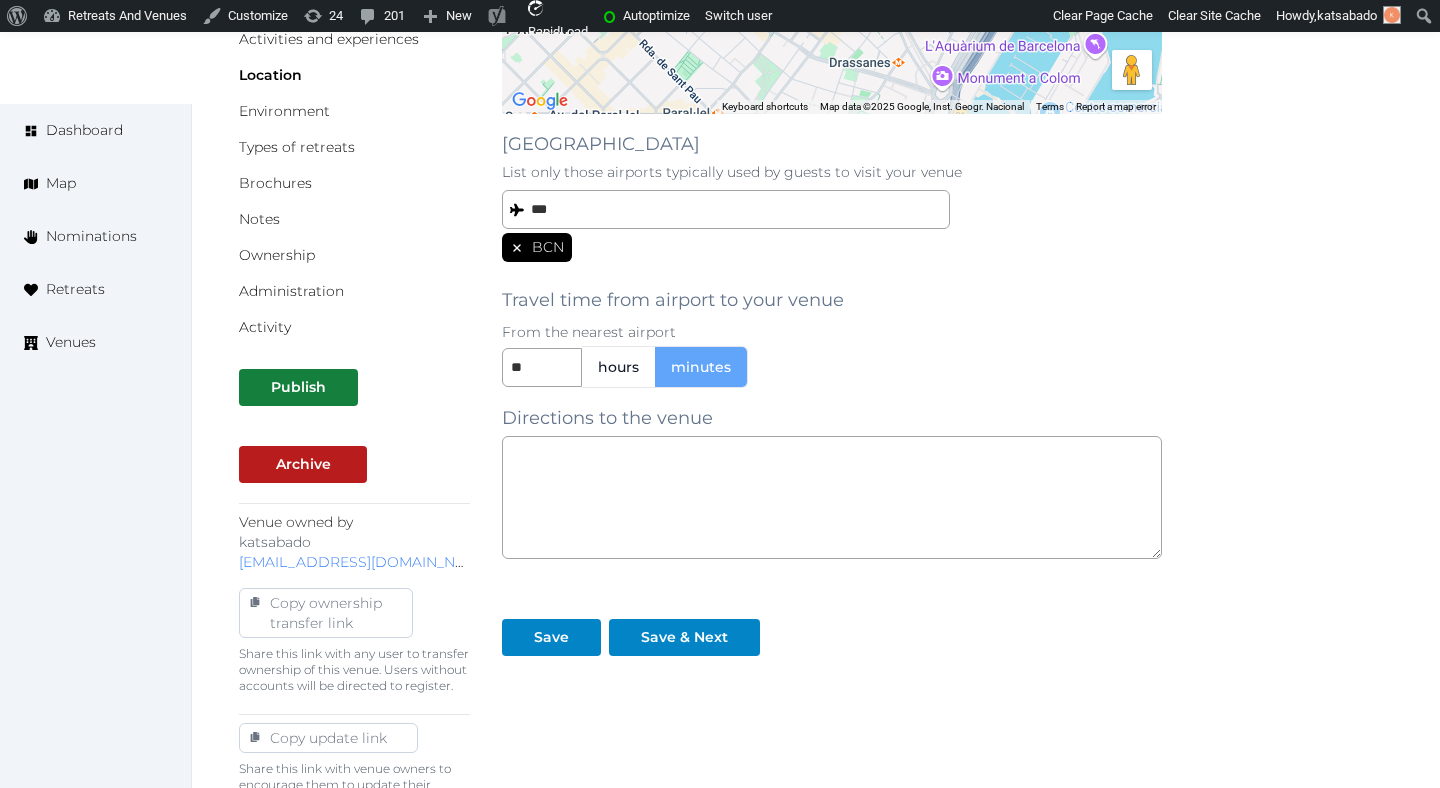scroll, scrollTop: 578, scrollLeft: 0, axis: vertical 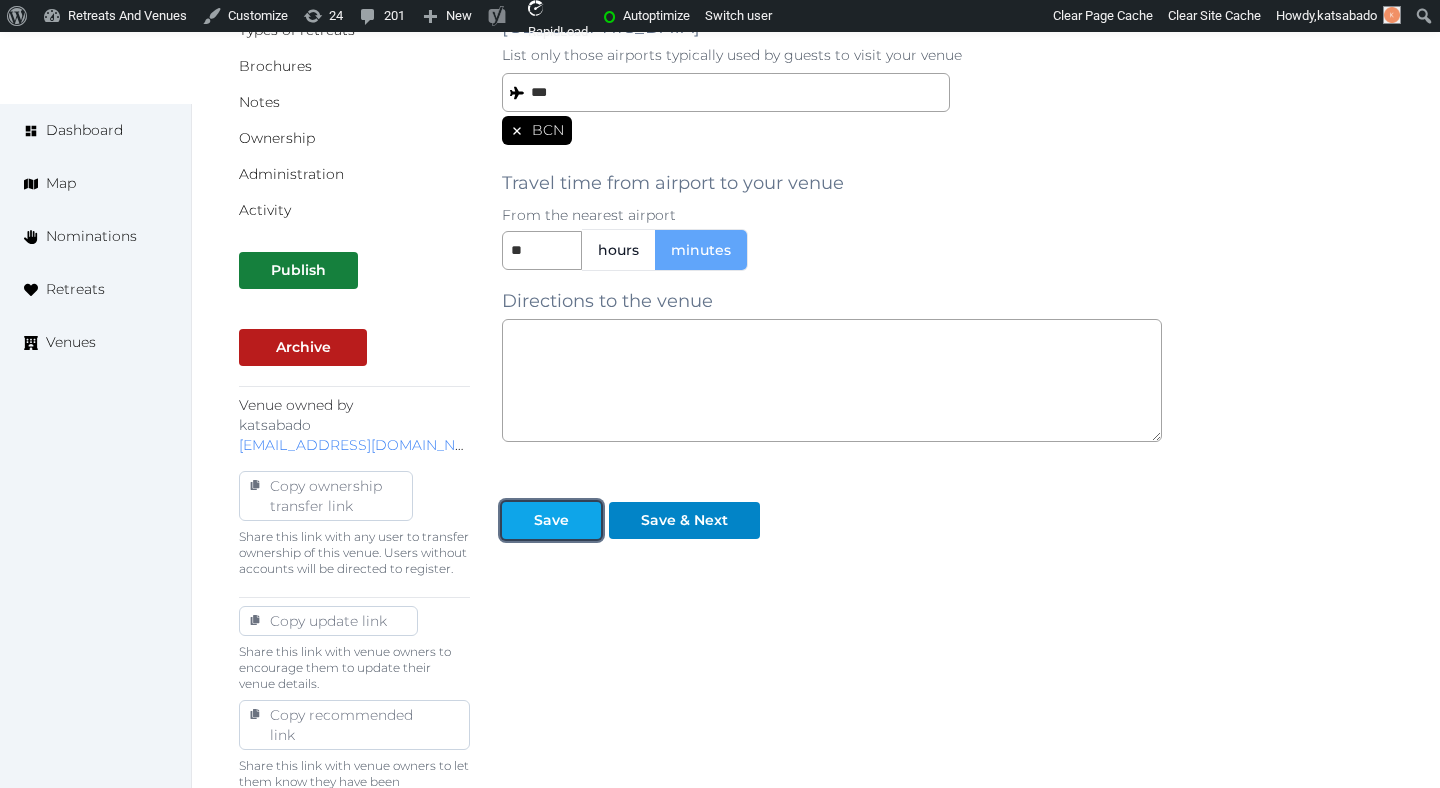click on "Save" at bounding box center [551, 520] 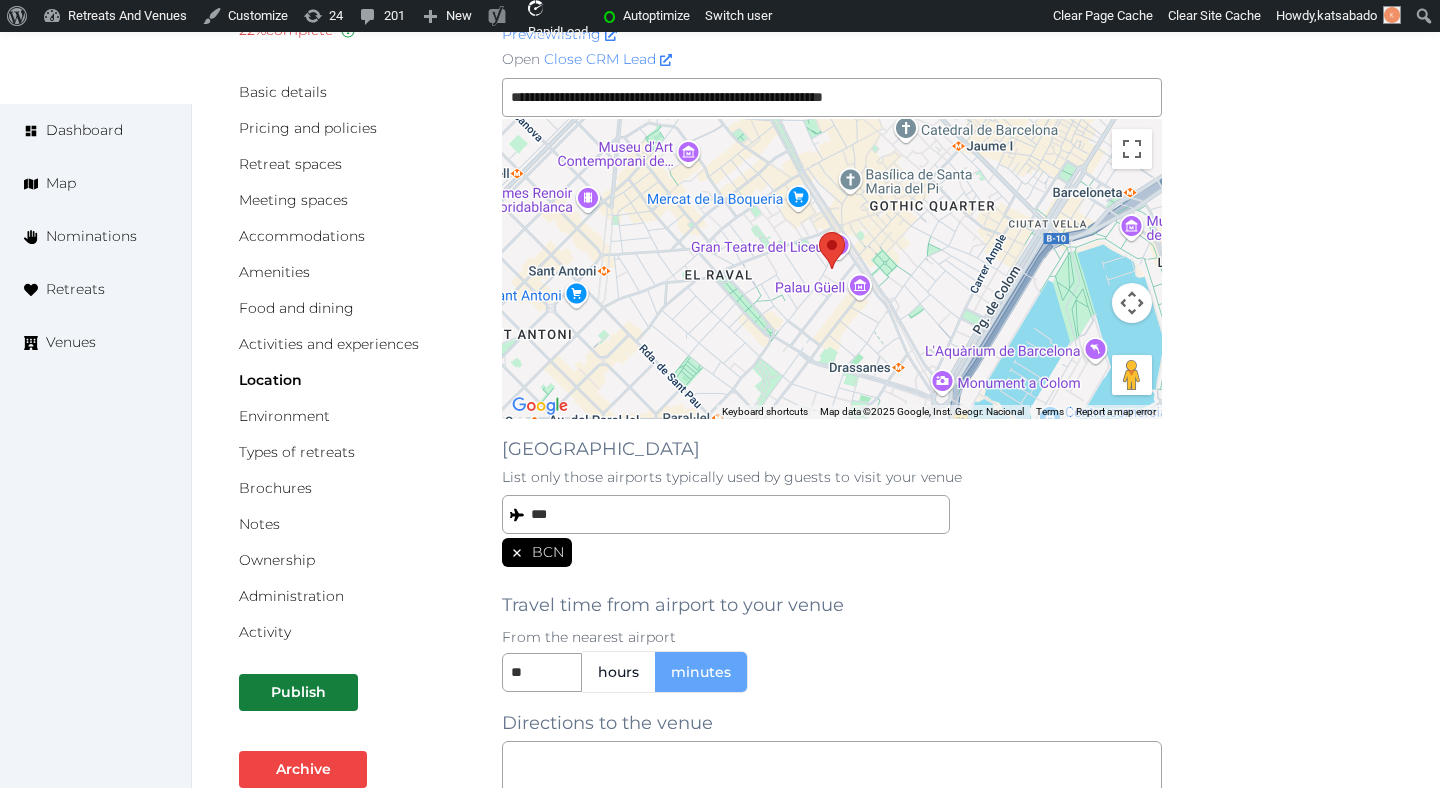 scroll, scrollTop: 0, scrollLeft: 0, axis: both 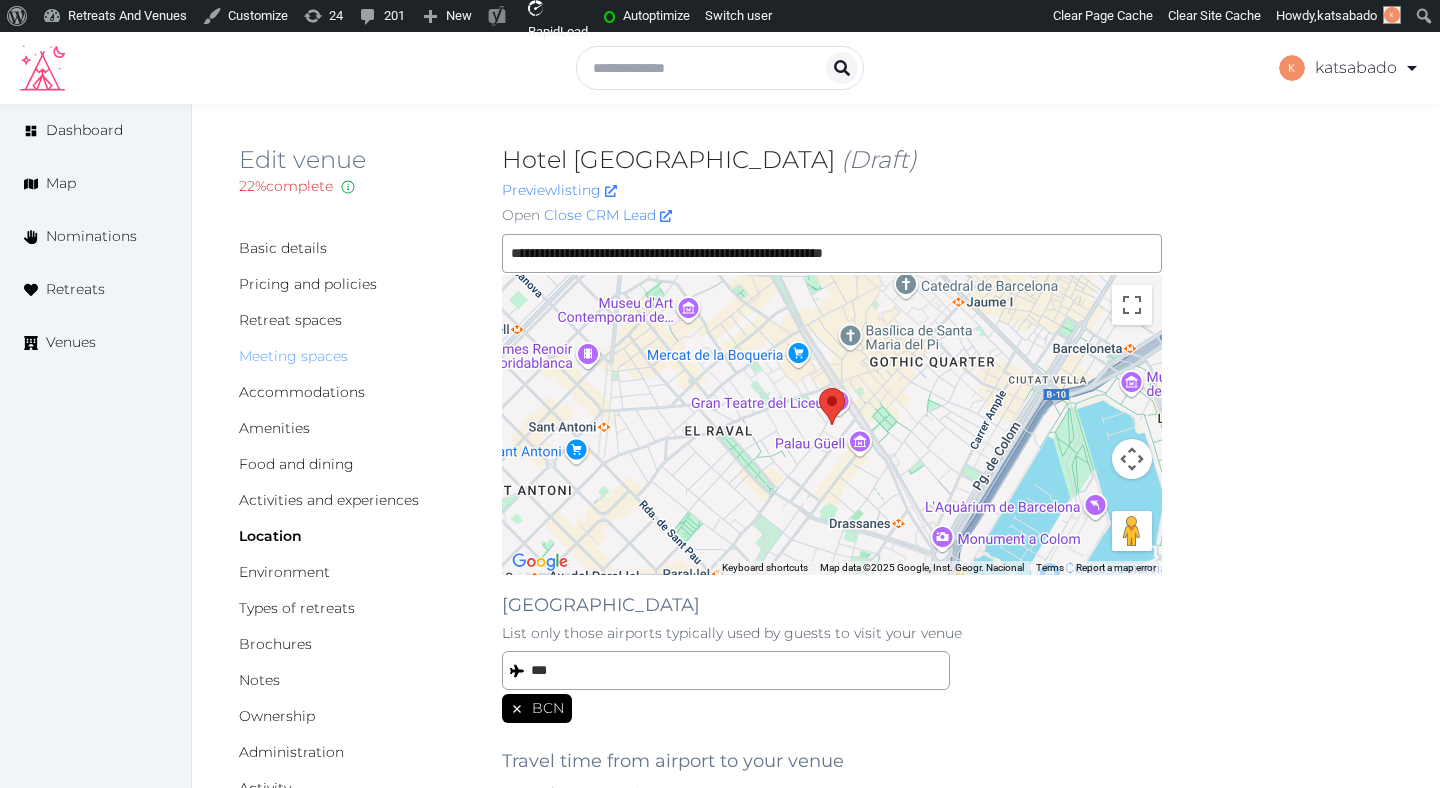 click on "Meeting spaces" at bounding box center [293, 356] 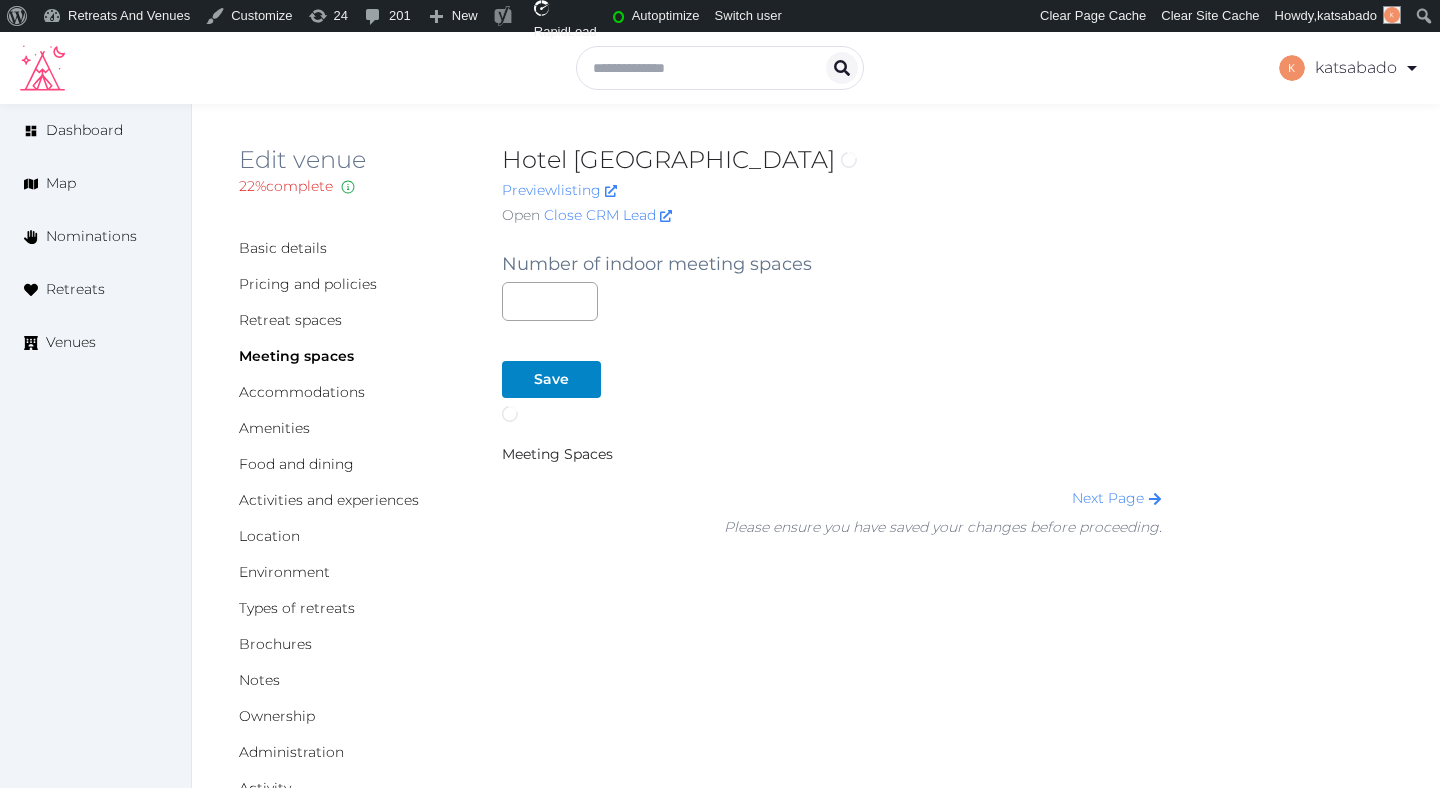 scroll, scrollTop: 0, scrollLeft: 0, axis: both 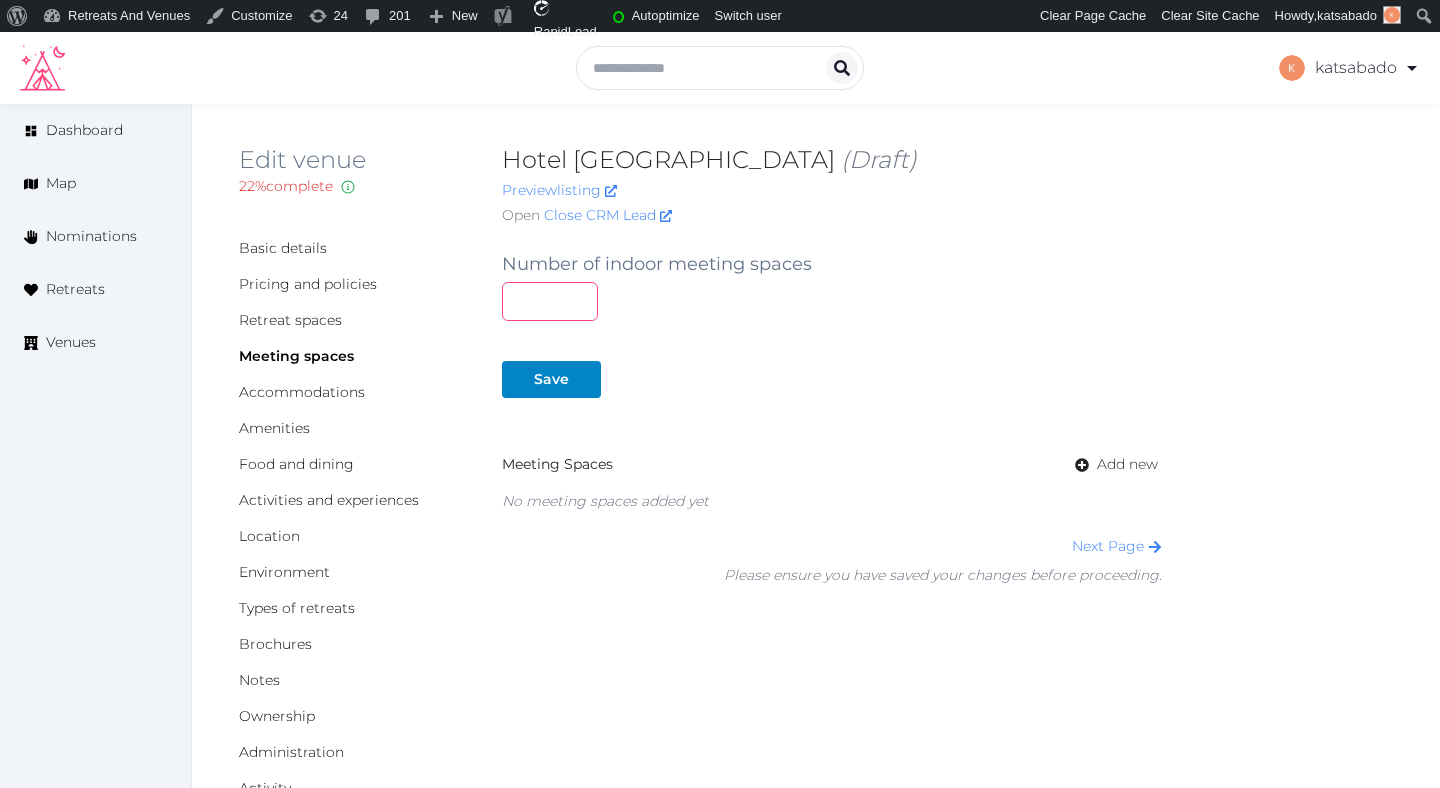click at bounding box center (550, 301) 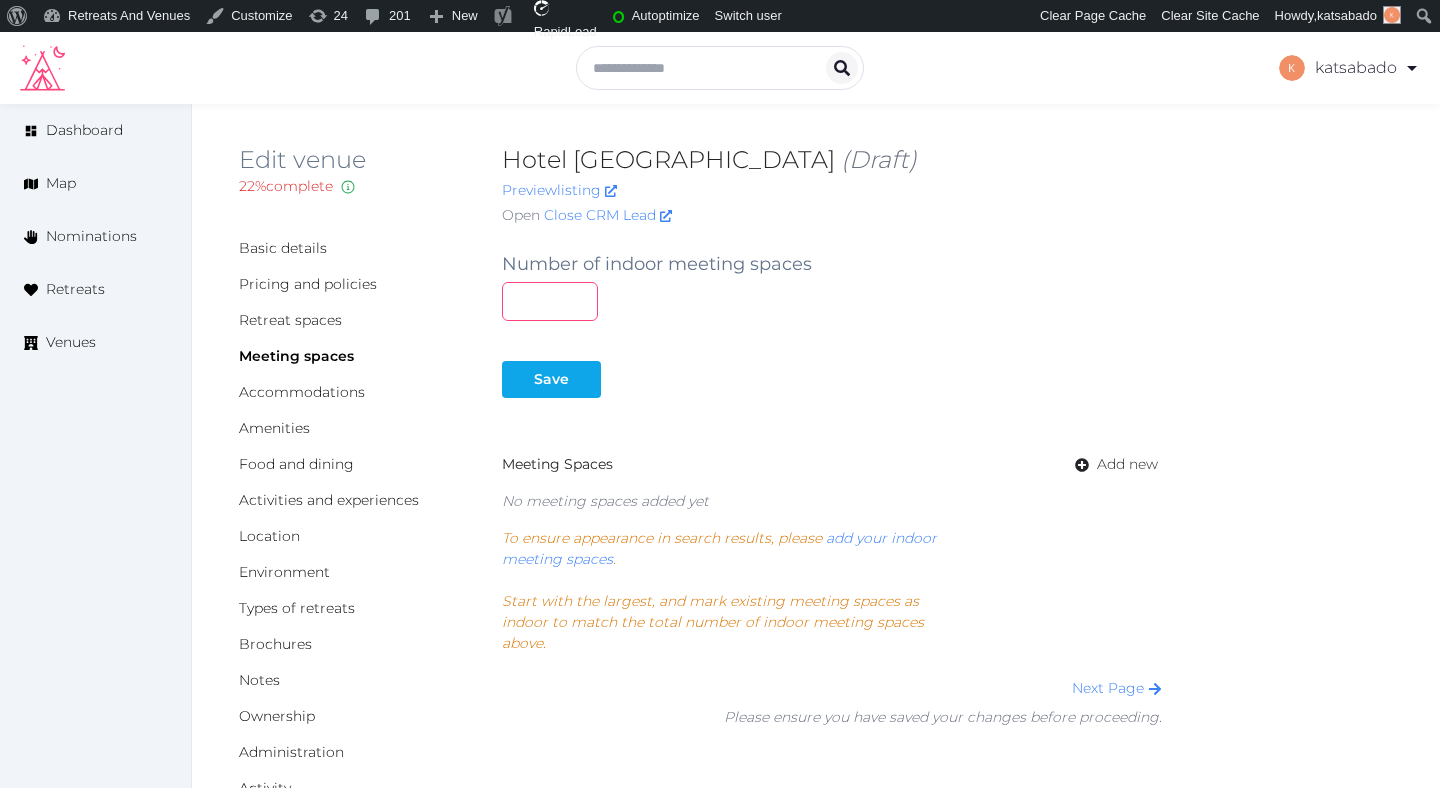 type on "*" 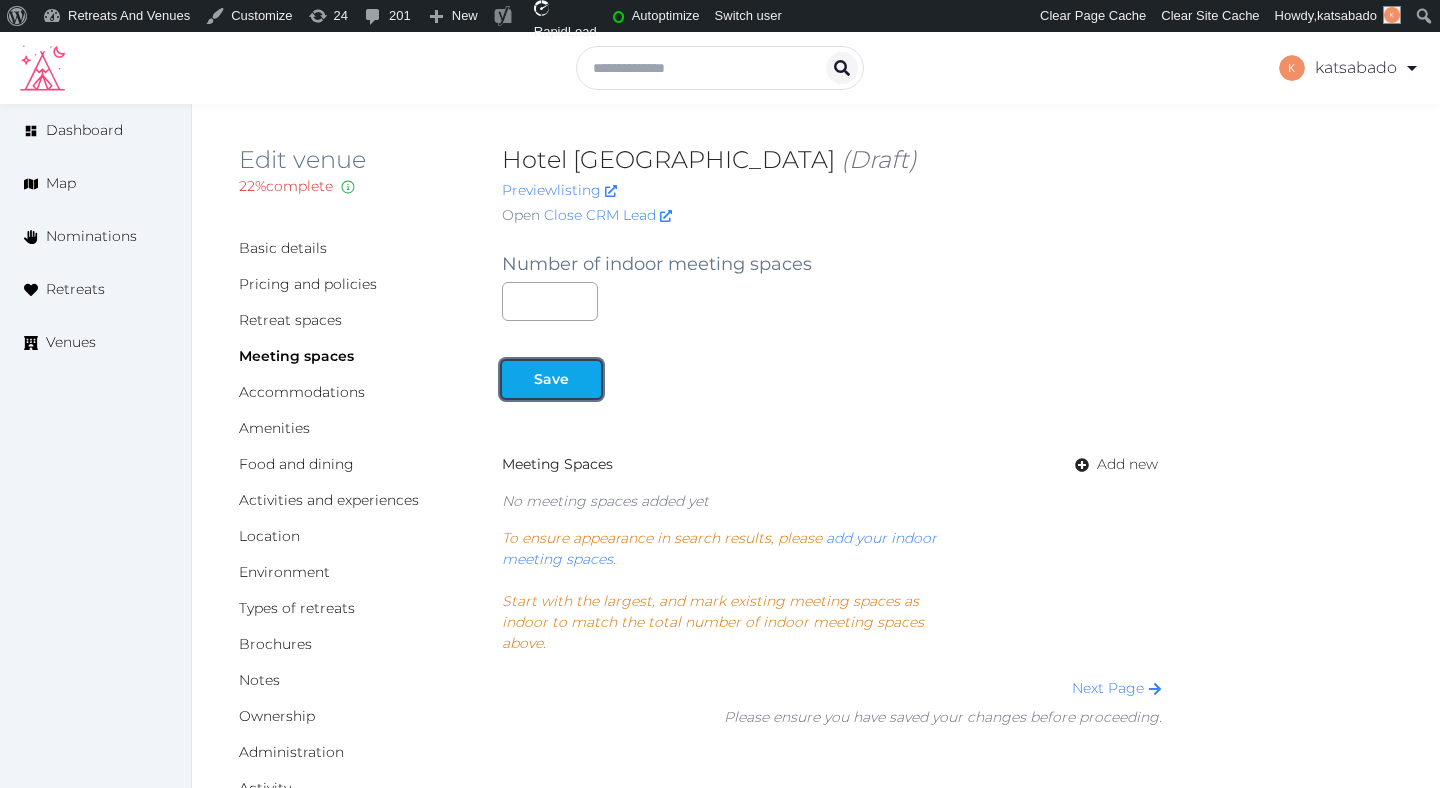 click on "Save" at bounding box center (551, 379) 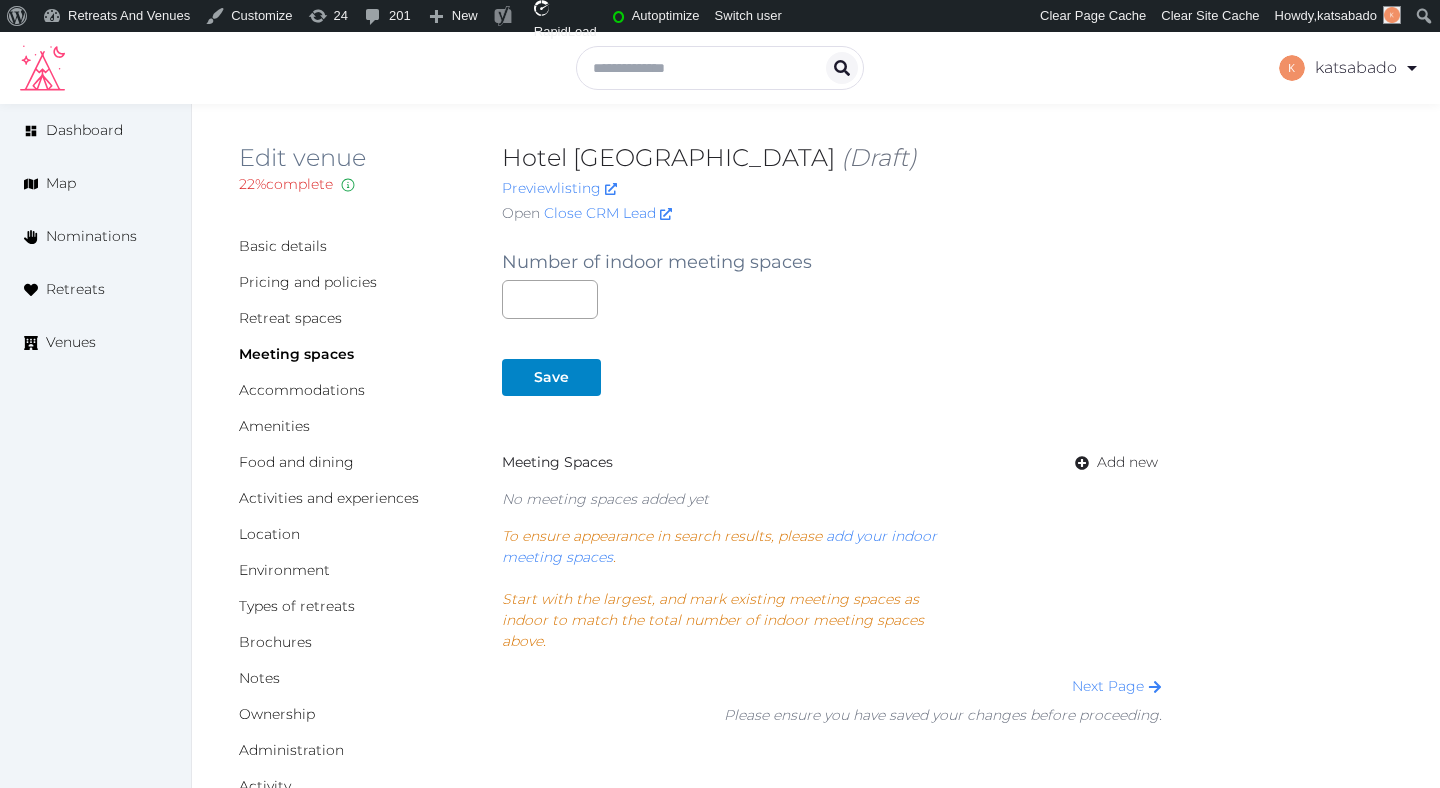 scroll, scrollTop: 8, scrollLeft: 0, axis: vertical 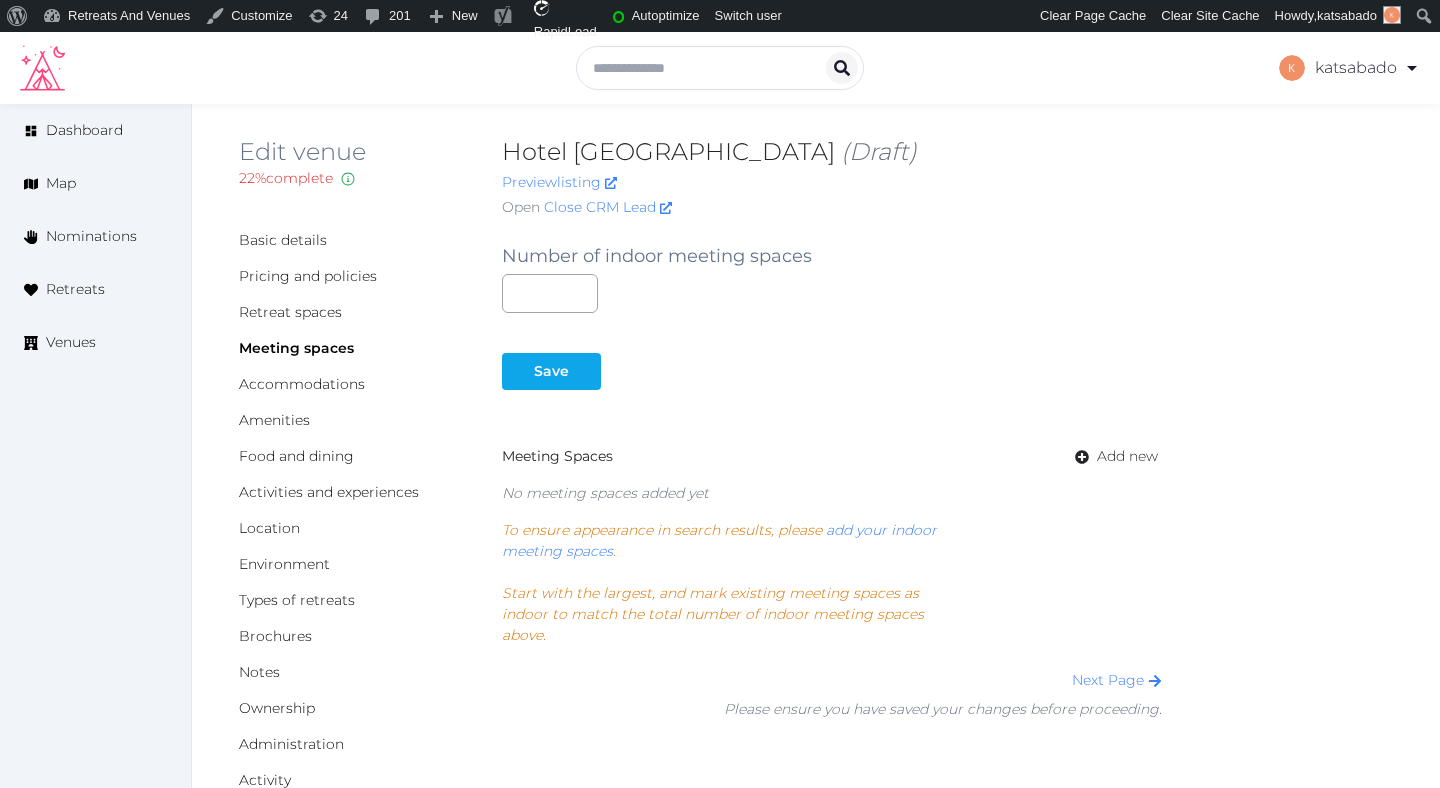 click on "Save" at bounding box center [555, 363] 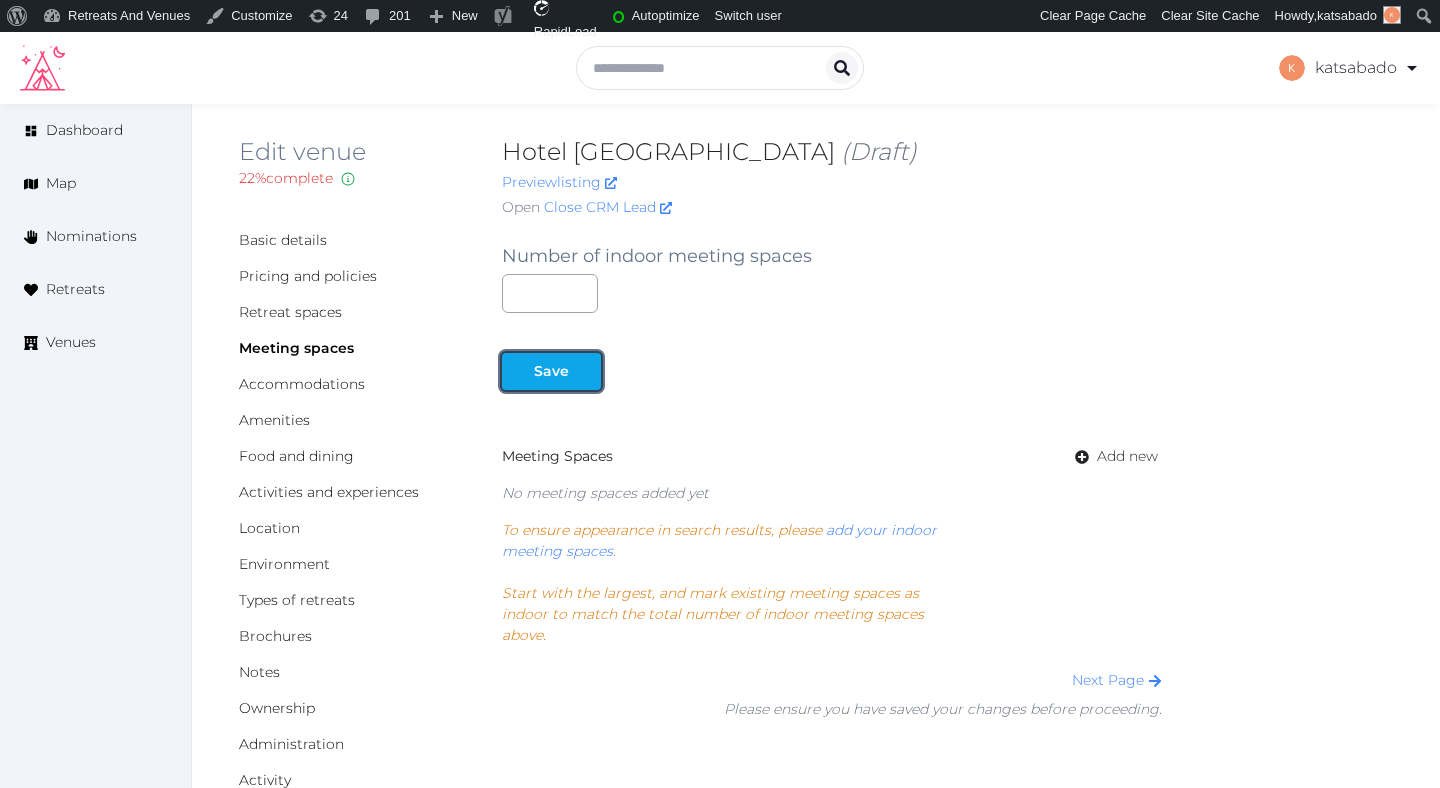 click on "Save" at bounding box center (551, 371) 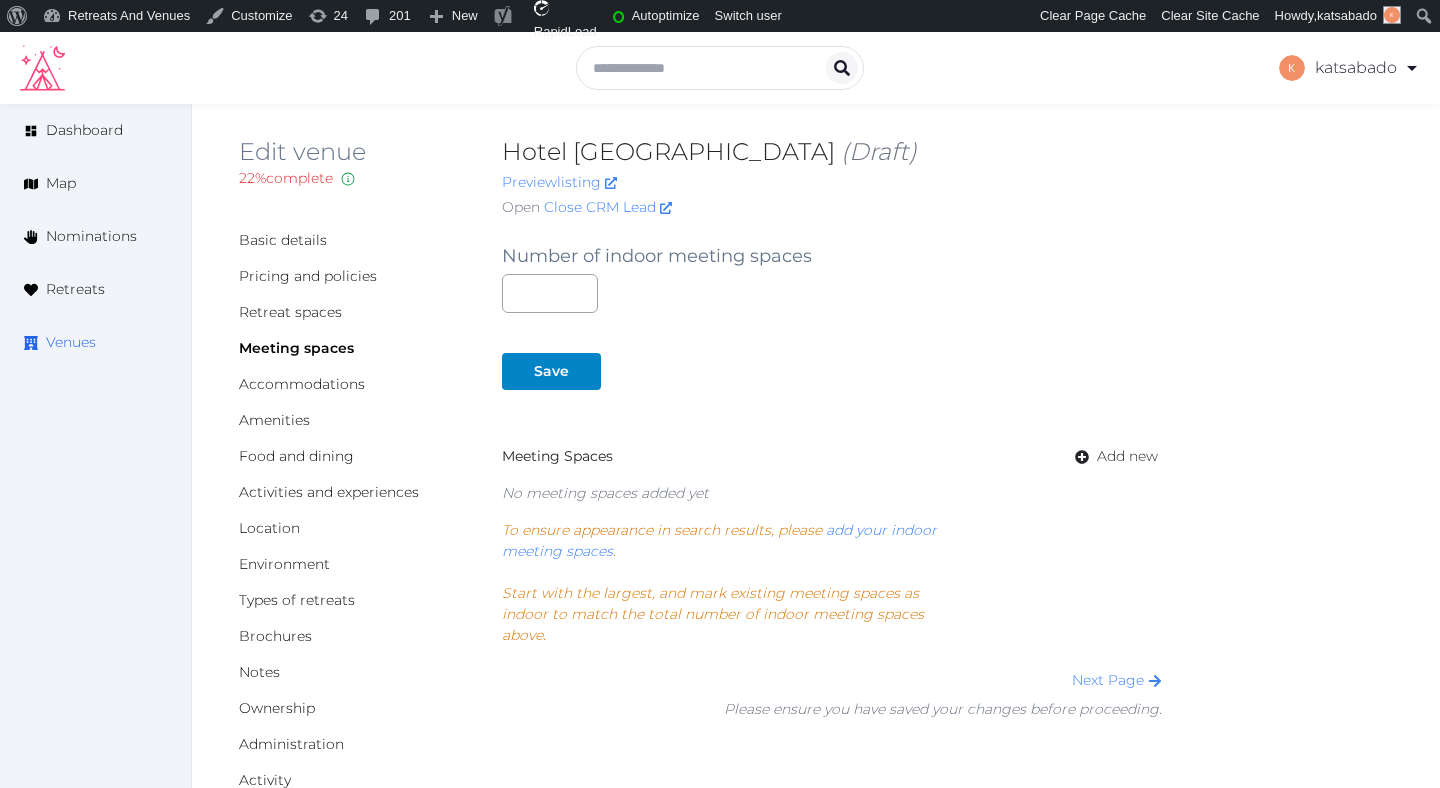 click on "Venues" at bounding box center [95, 342] 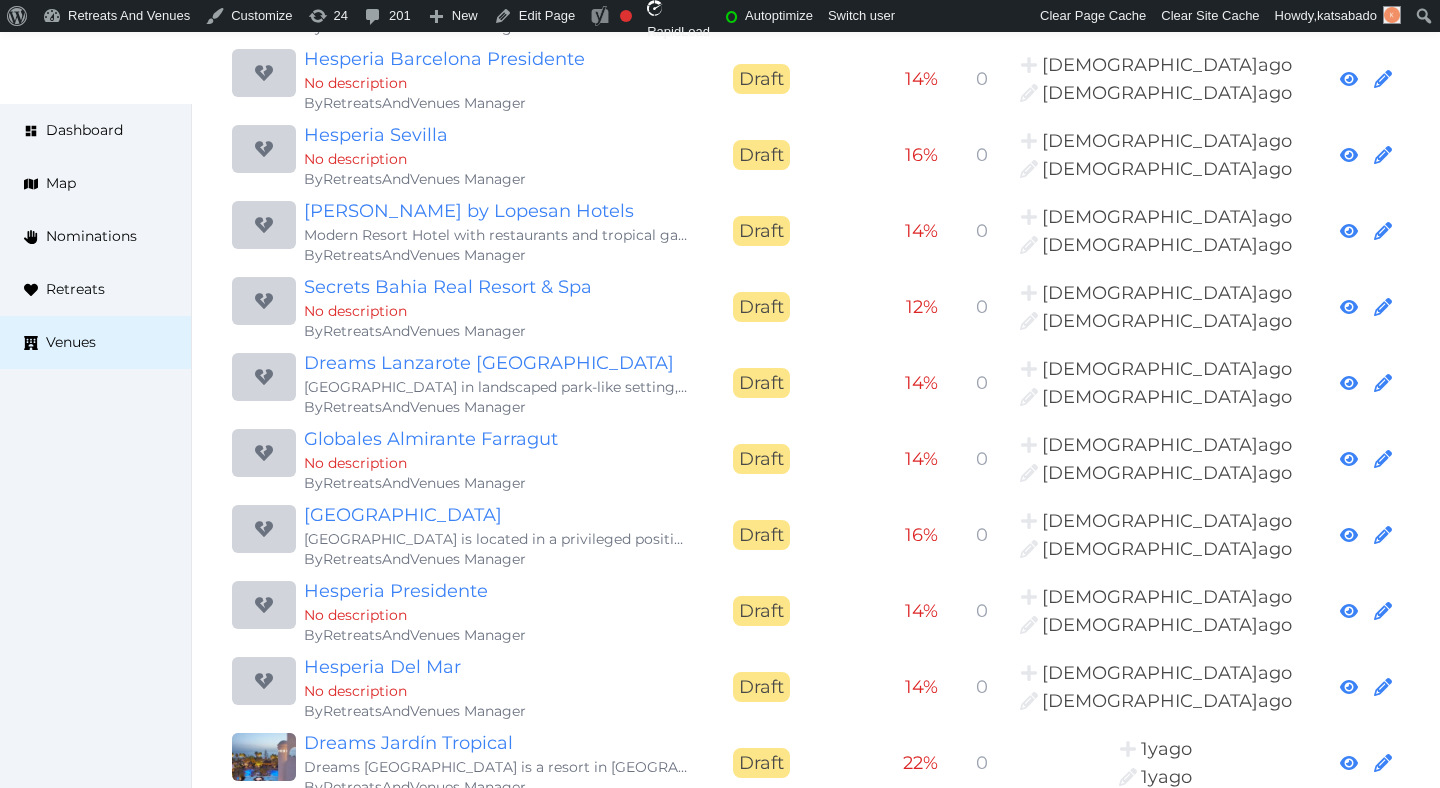 scroll, scrollTop: 2785, scrollLeft: 0, axis: vertical 